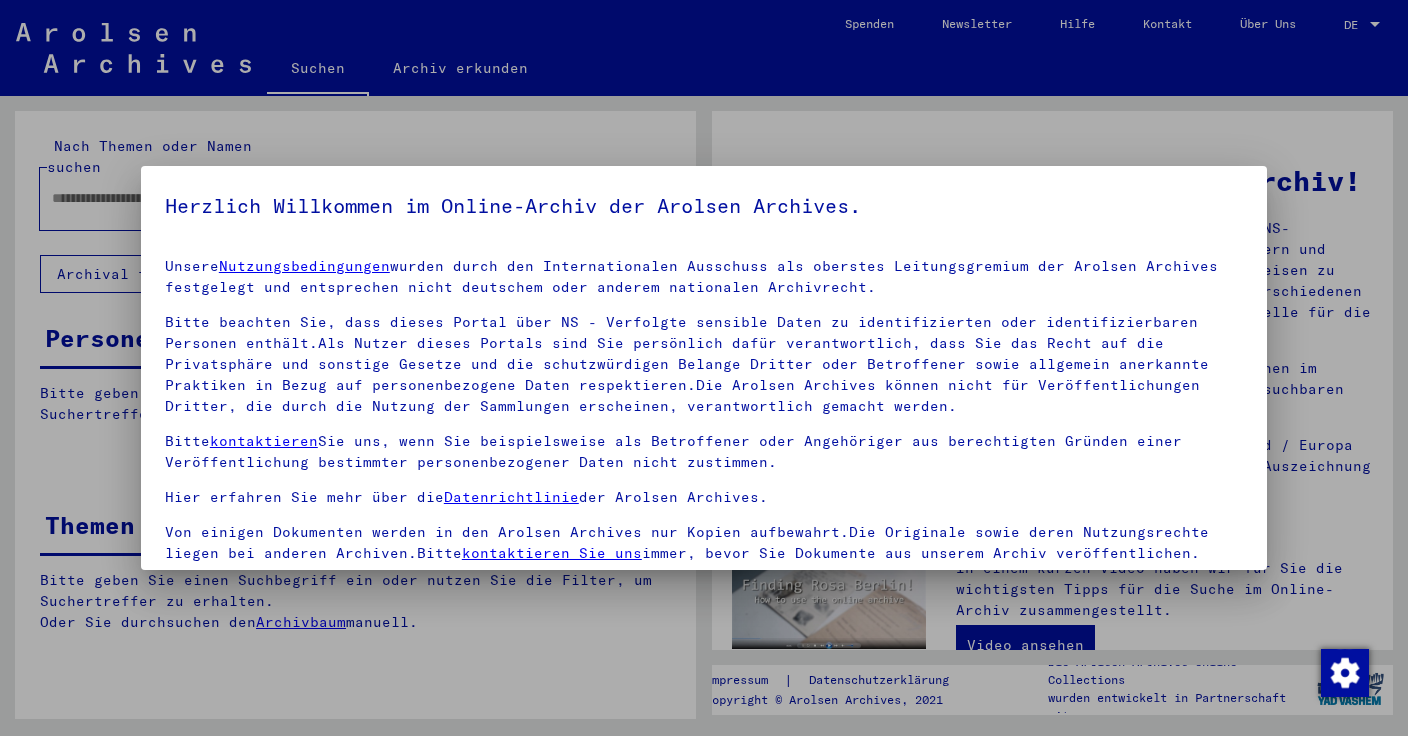 scroll, scrollTop: 0, scrollLeft: 0, axis: both 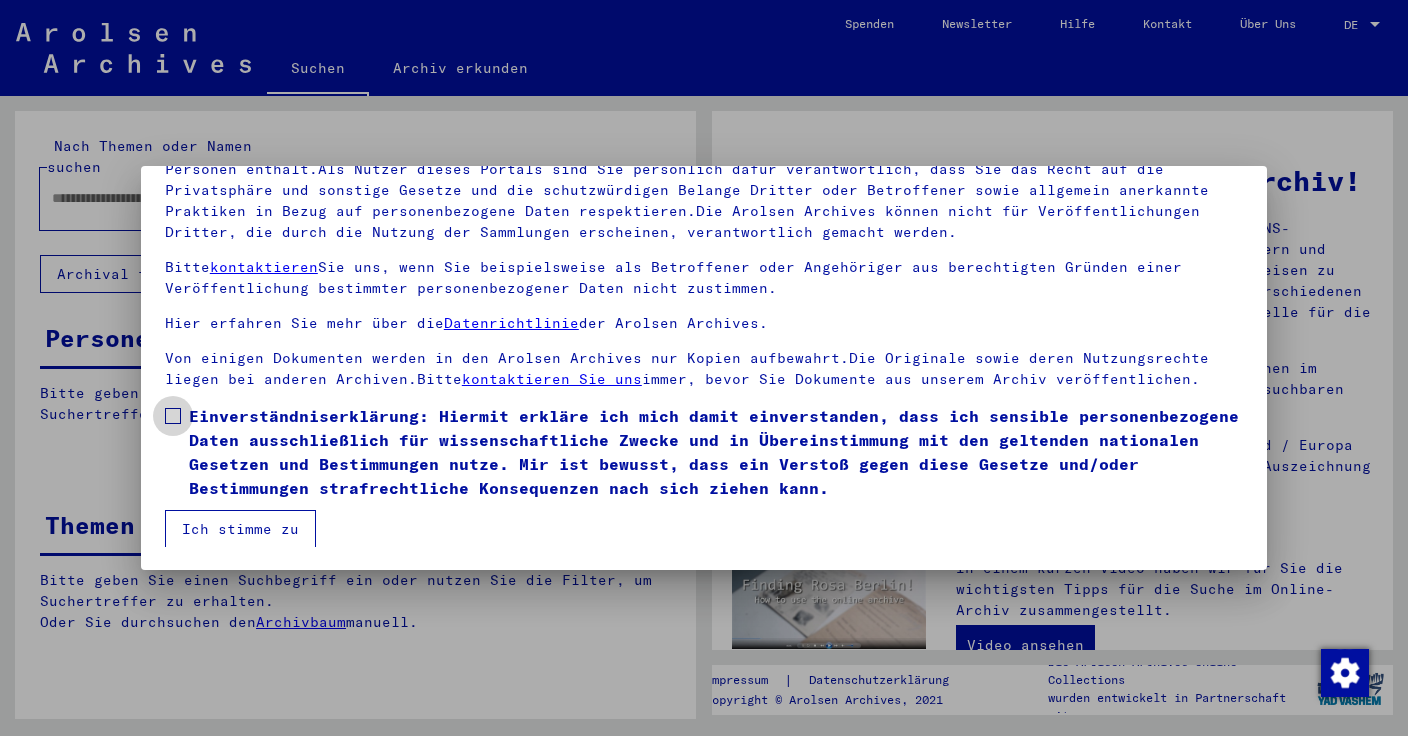 click at bounding box center (173, 416) 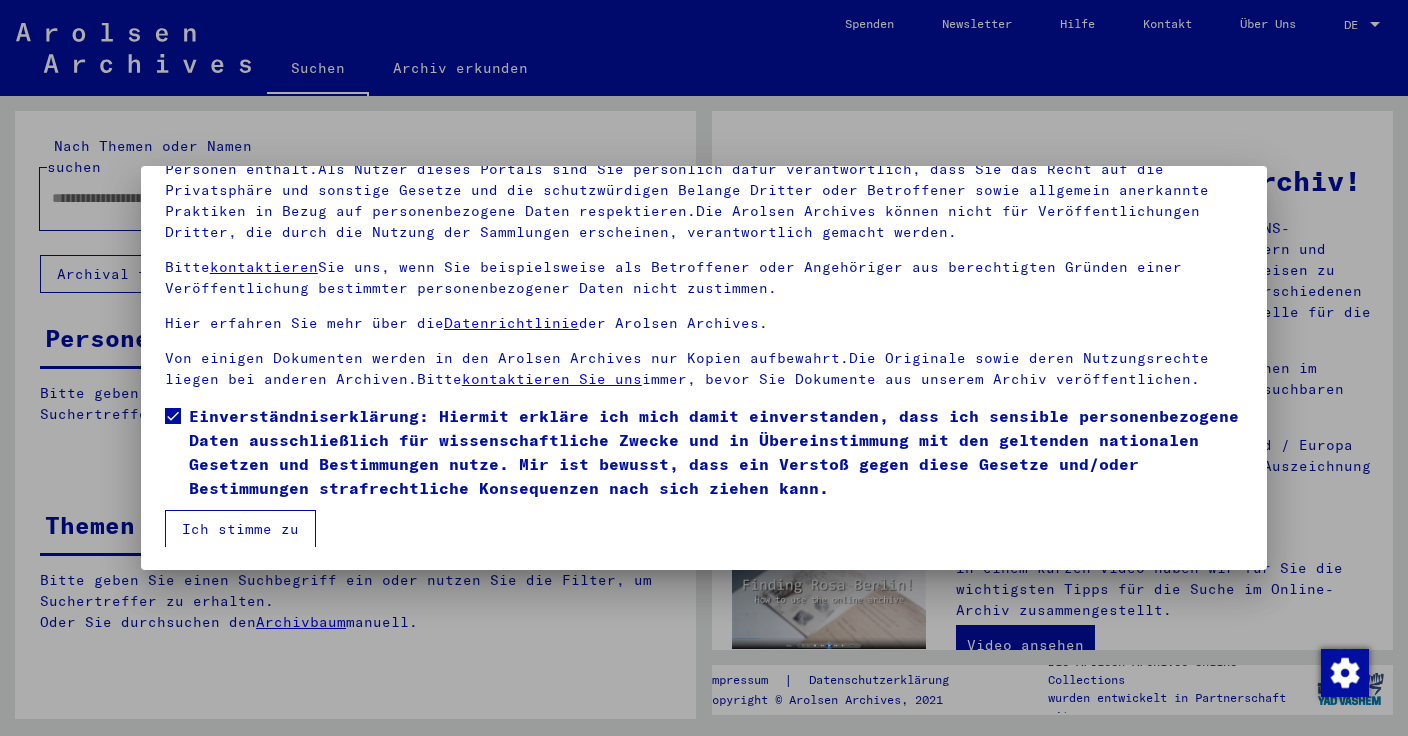 click on "Ich stimme zu" at bounding box center [240, 529] 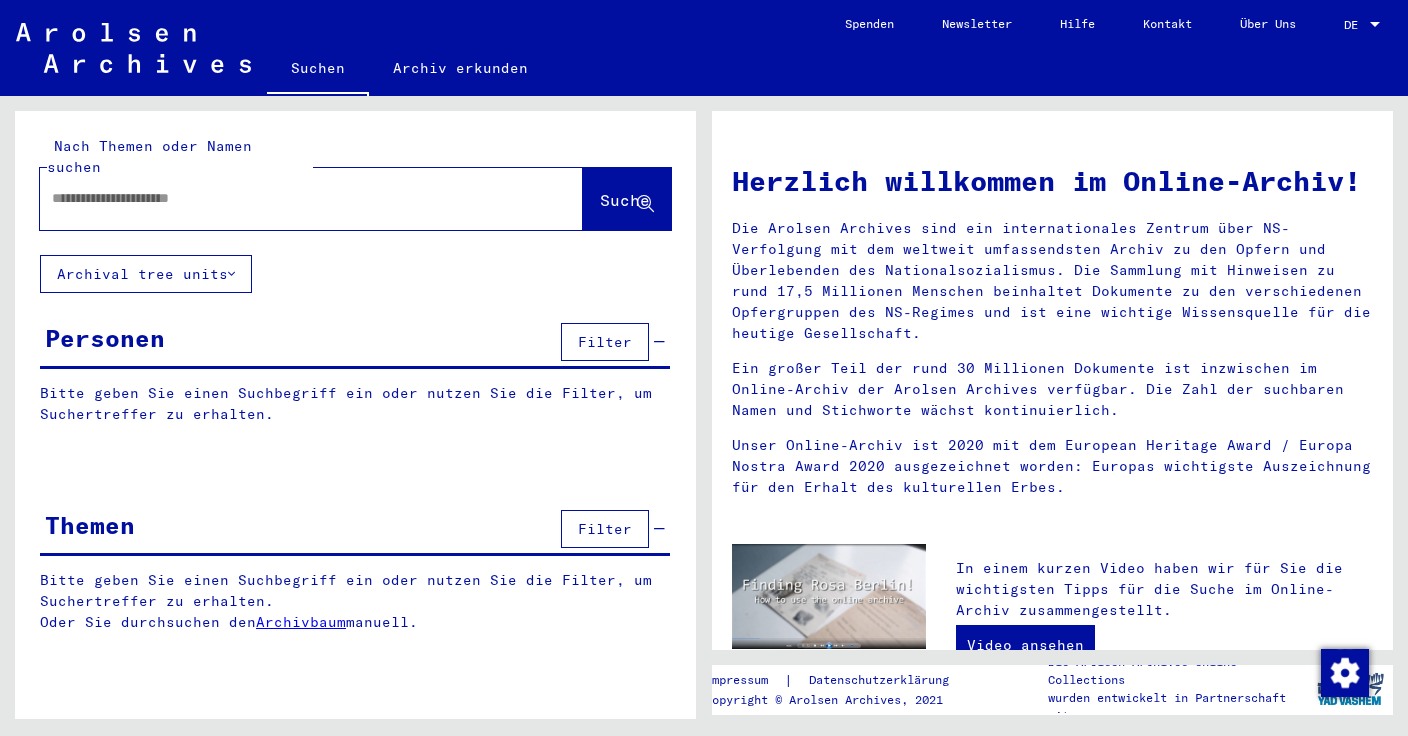 click at bounding box center (287, 198) 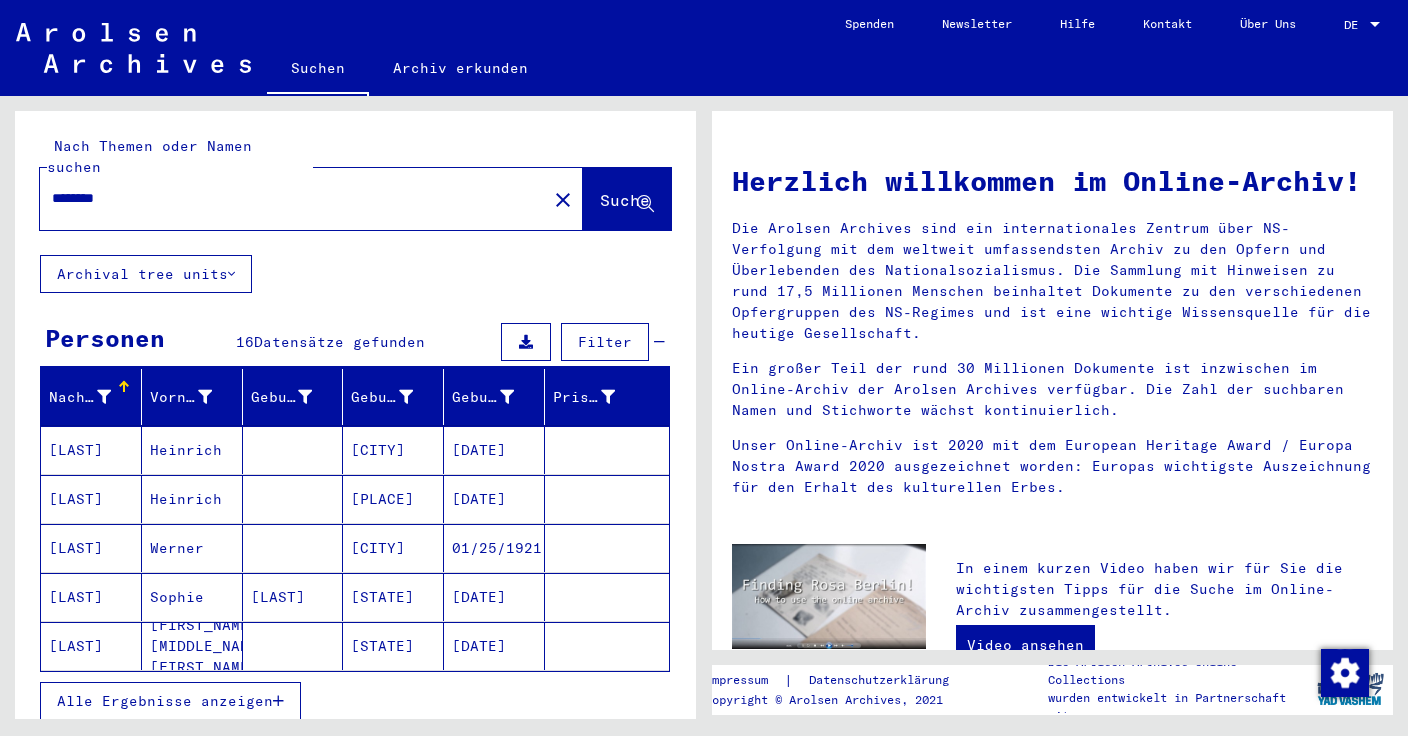 click on "[LAST]" at bounding box center (91, 499) 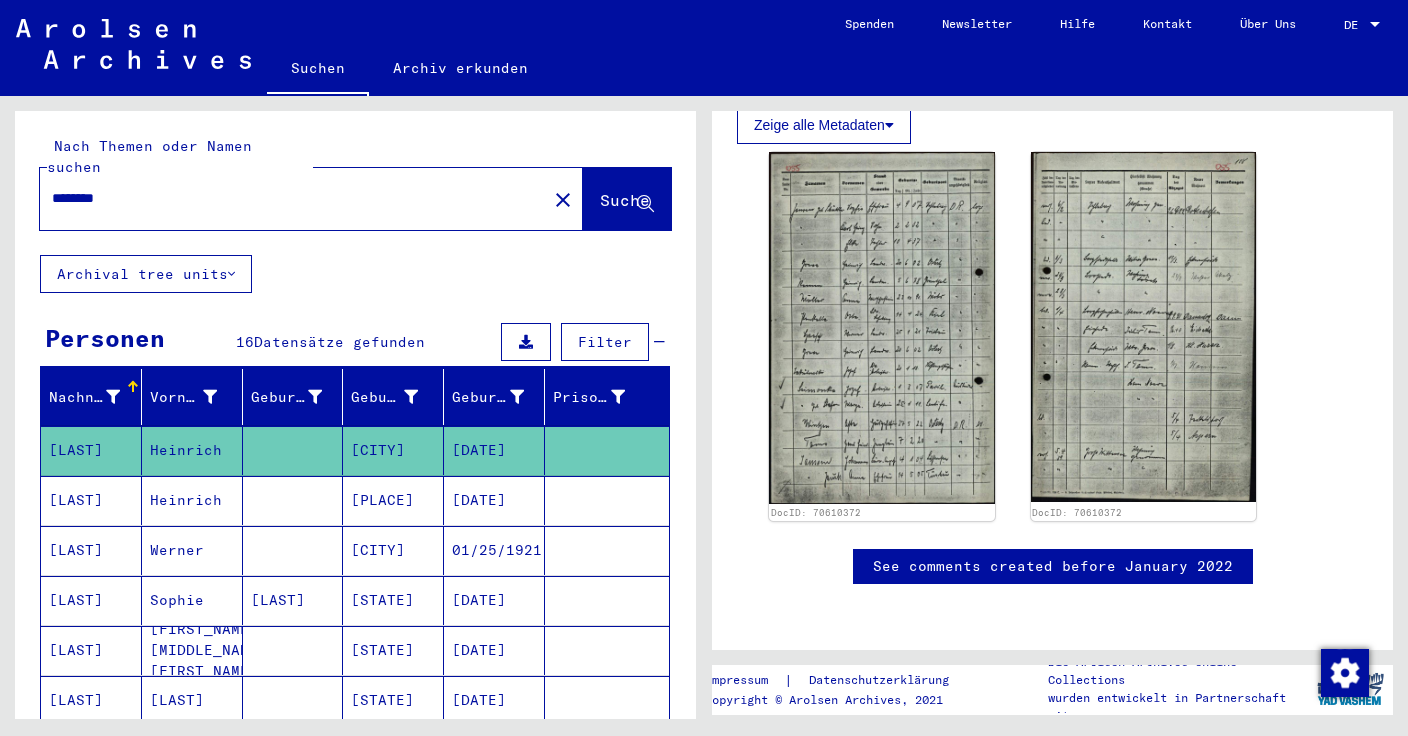 scroll, scrollTop: 736, scrollLeft: 0, axis: vertical 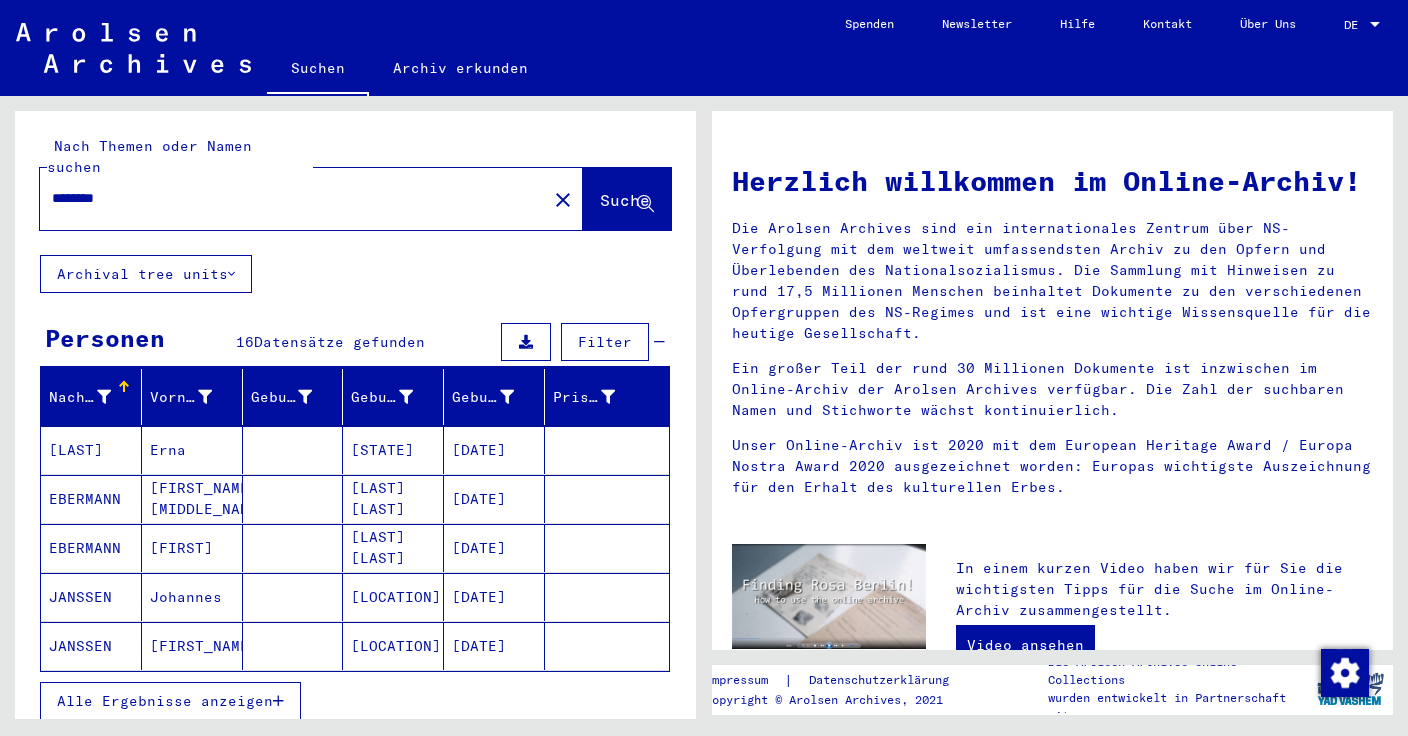 click on "EBERMANN" at bounding box center (91, 548) 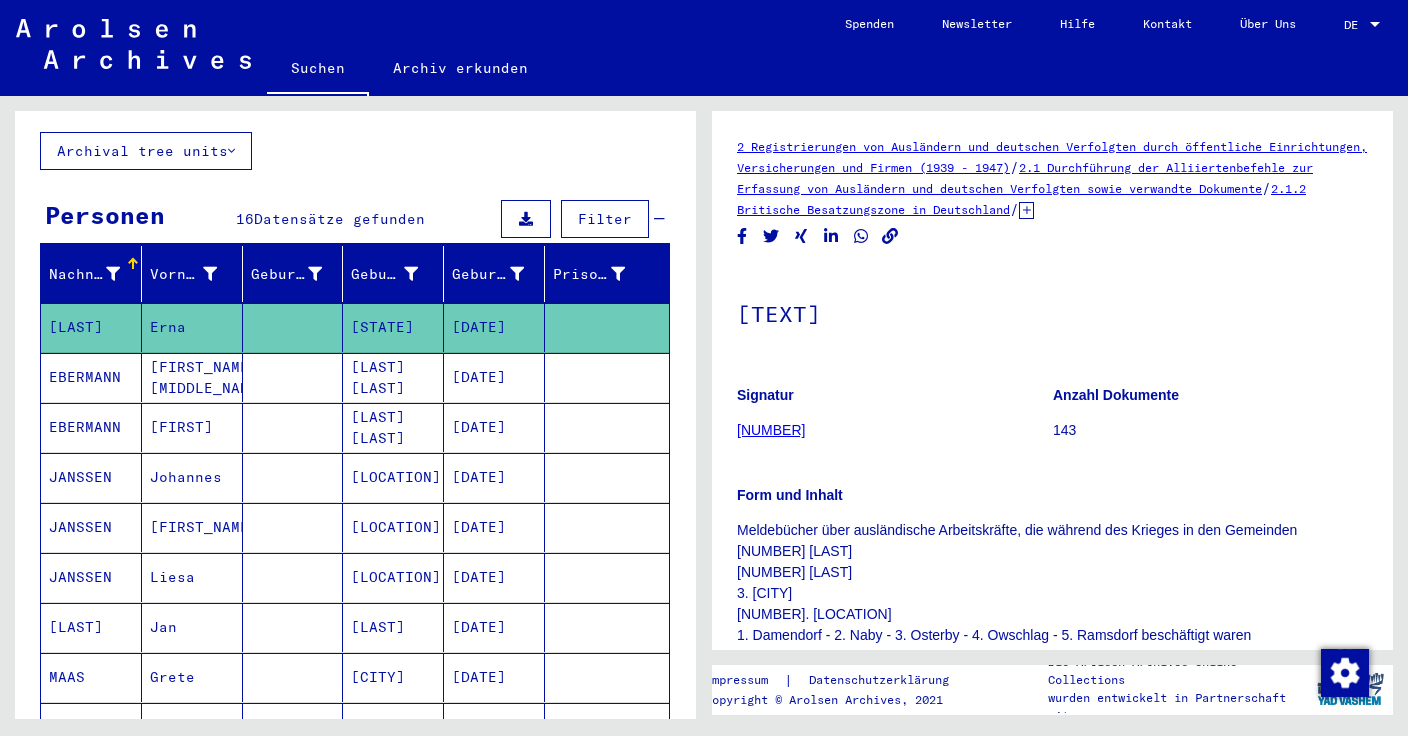 scroll, scrollTop: 0, scrollLeft: 0, axis: both 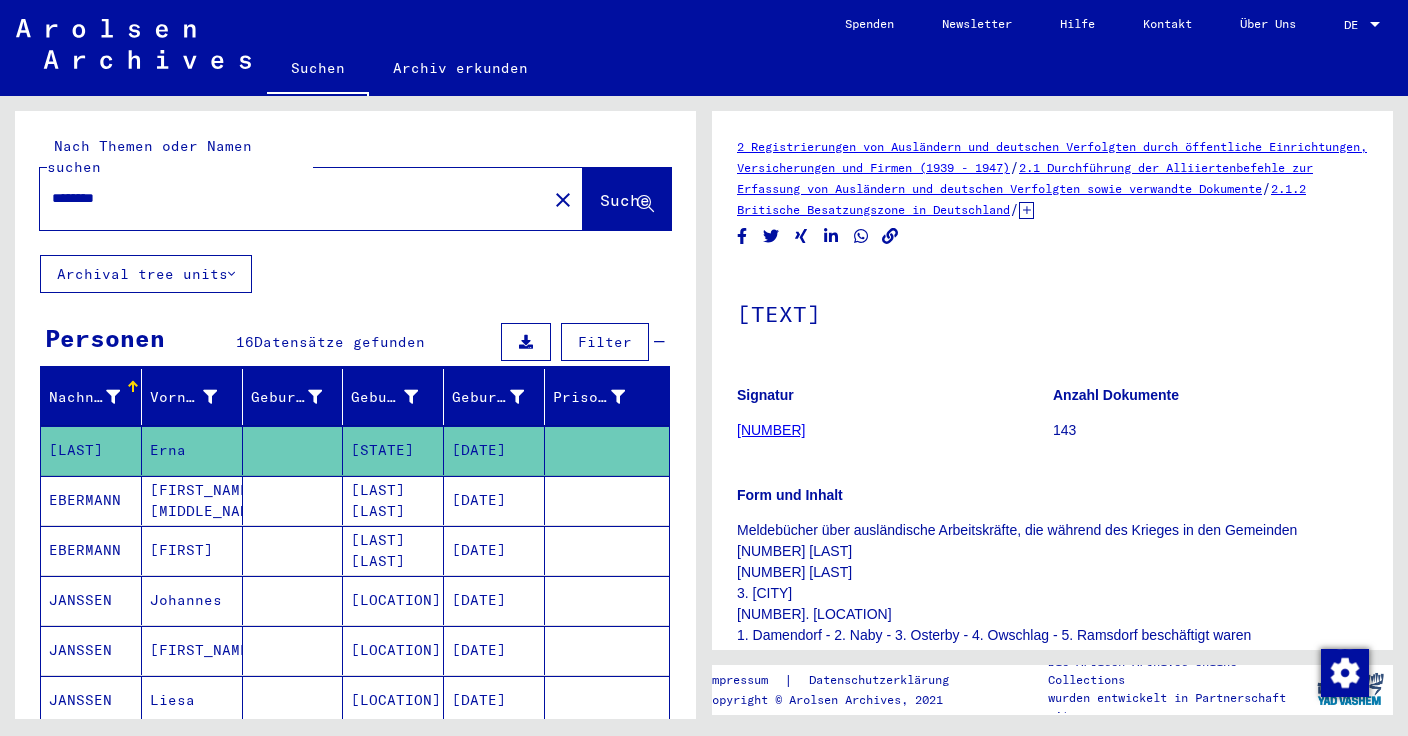 click on "********" at bounding box center [293, 198] 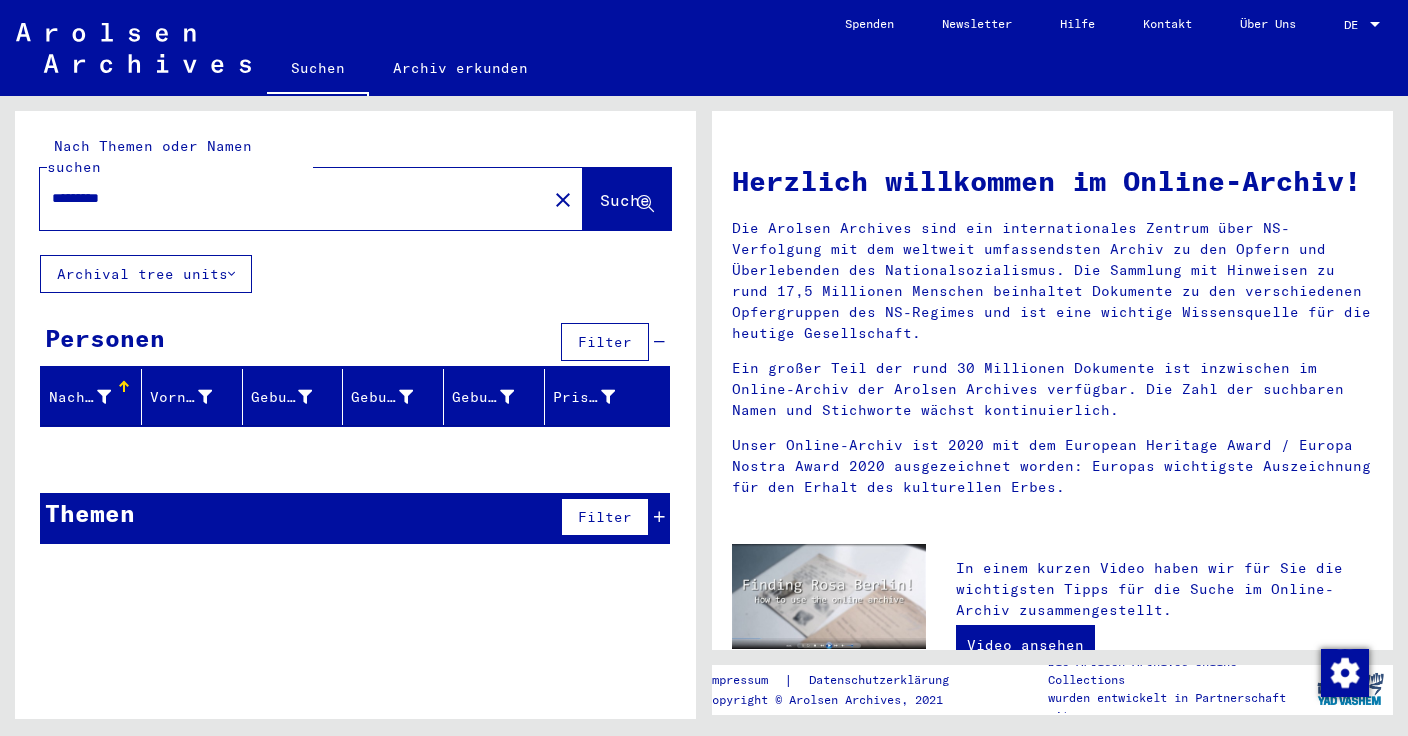 click on "*********" at bounding box center (287, 198) 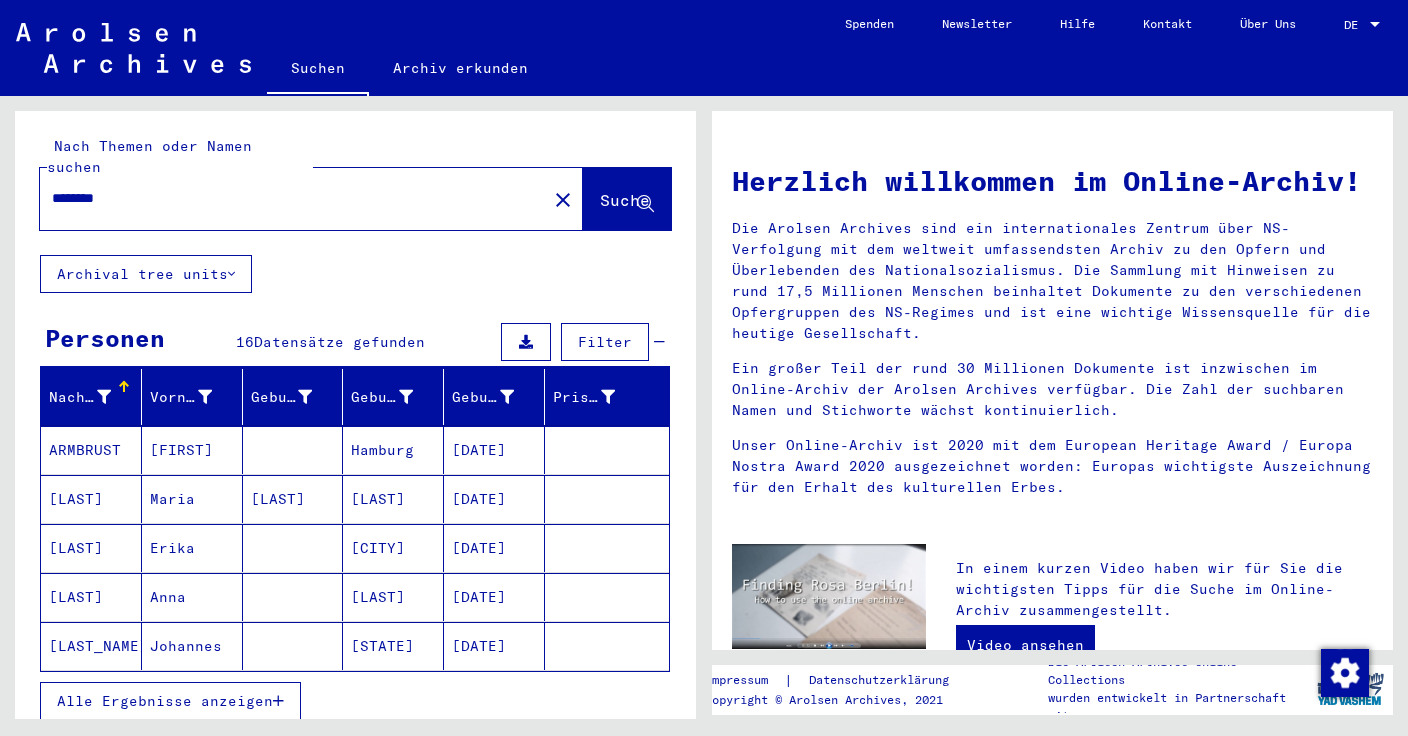 click on "ARMBRUST" at bounding box center (91, 499) 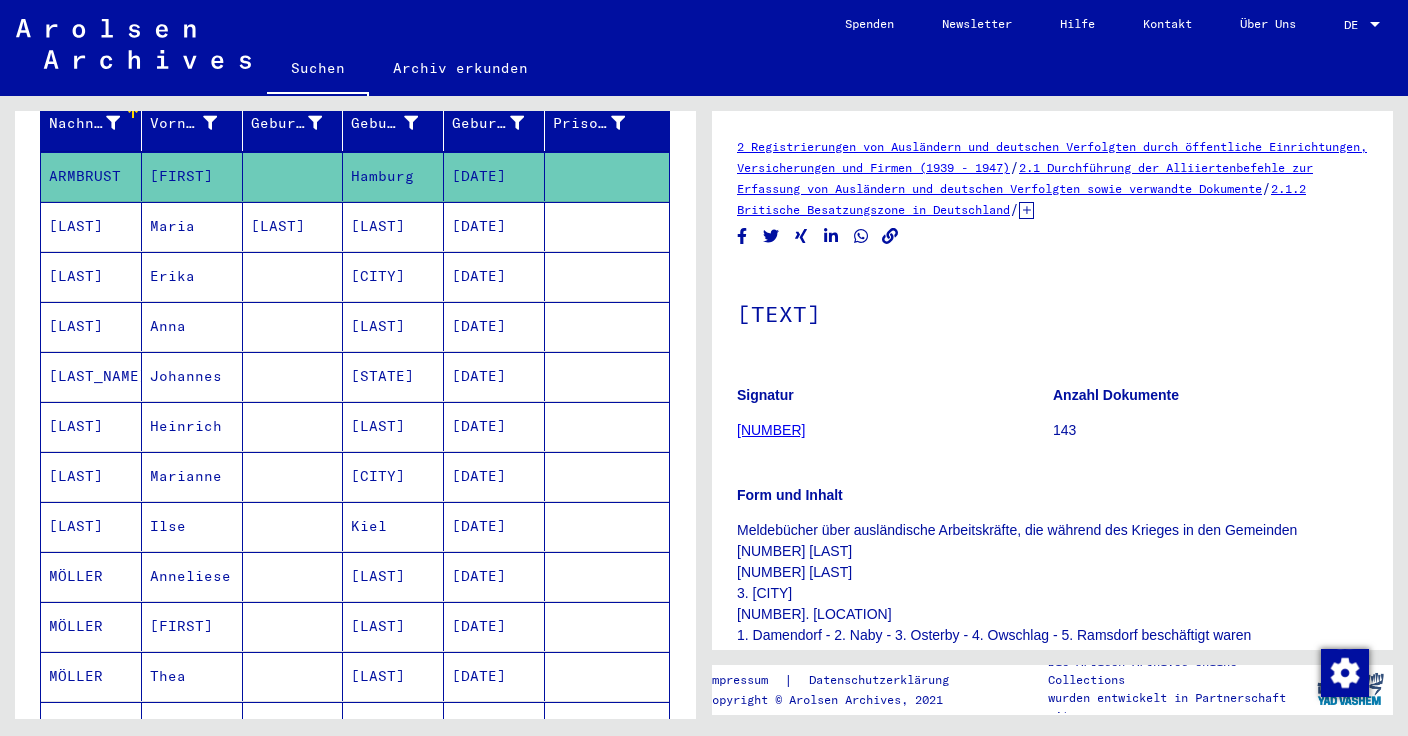 scroll, scrollTop: 0, scrollLeft: 0, axis: both 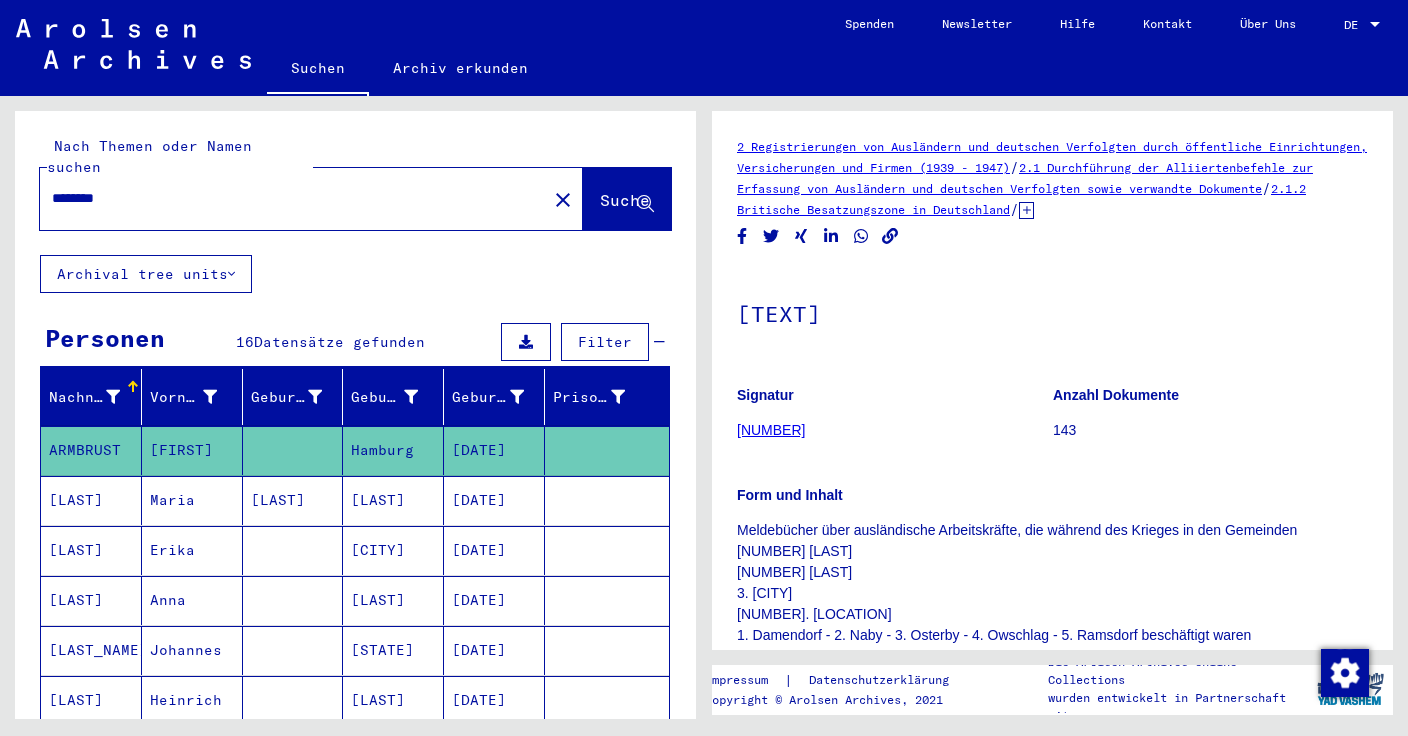 click on "********" at bounding box center (293, 198) 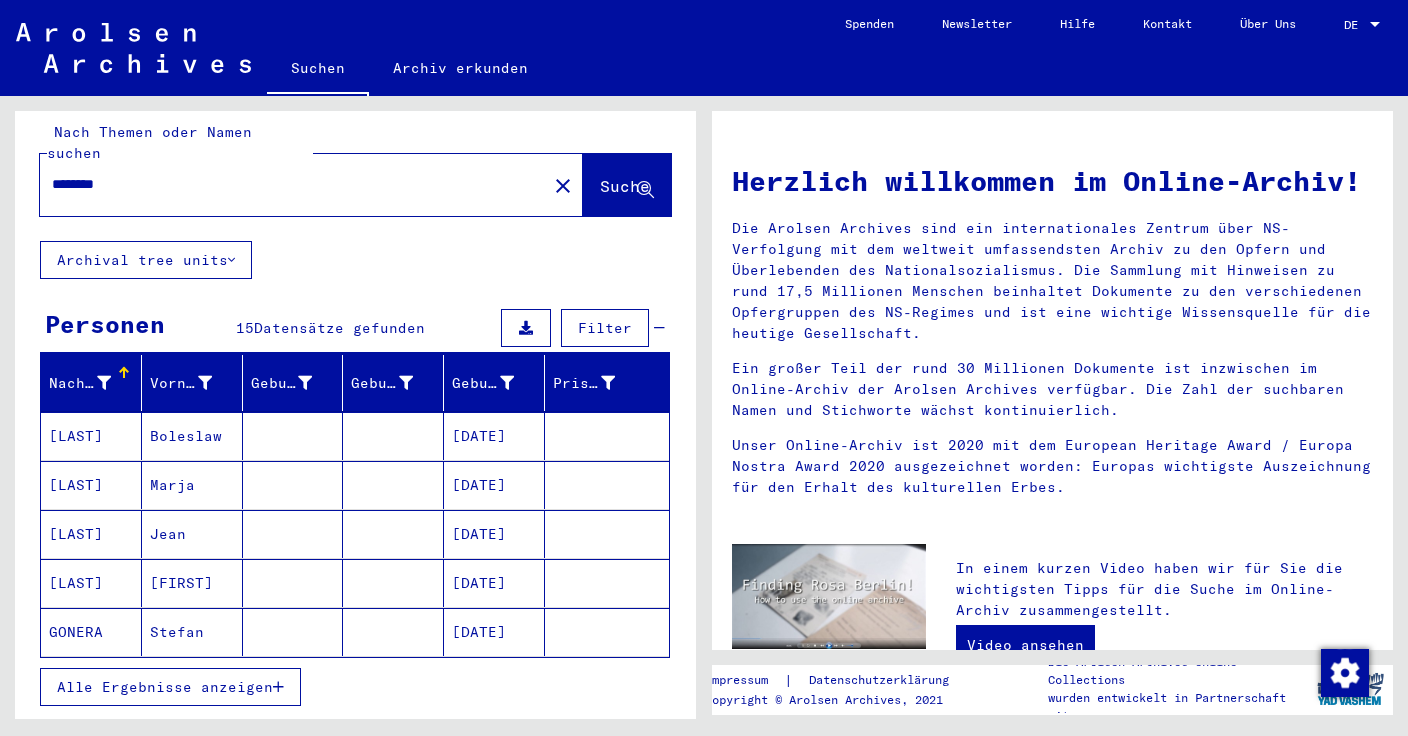 scroll, scrollTop: 23, scrollLeft: 0, axis: vertical 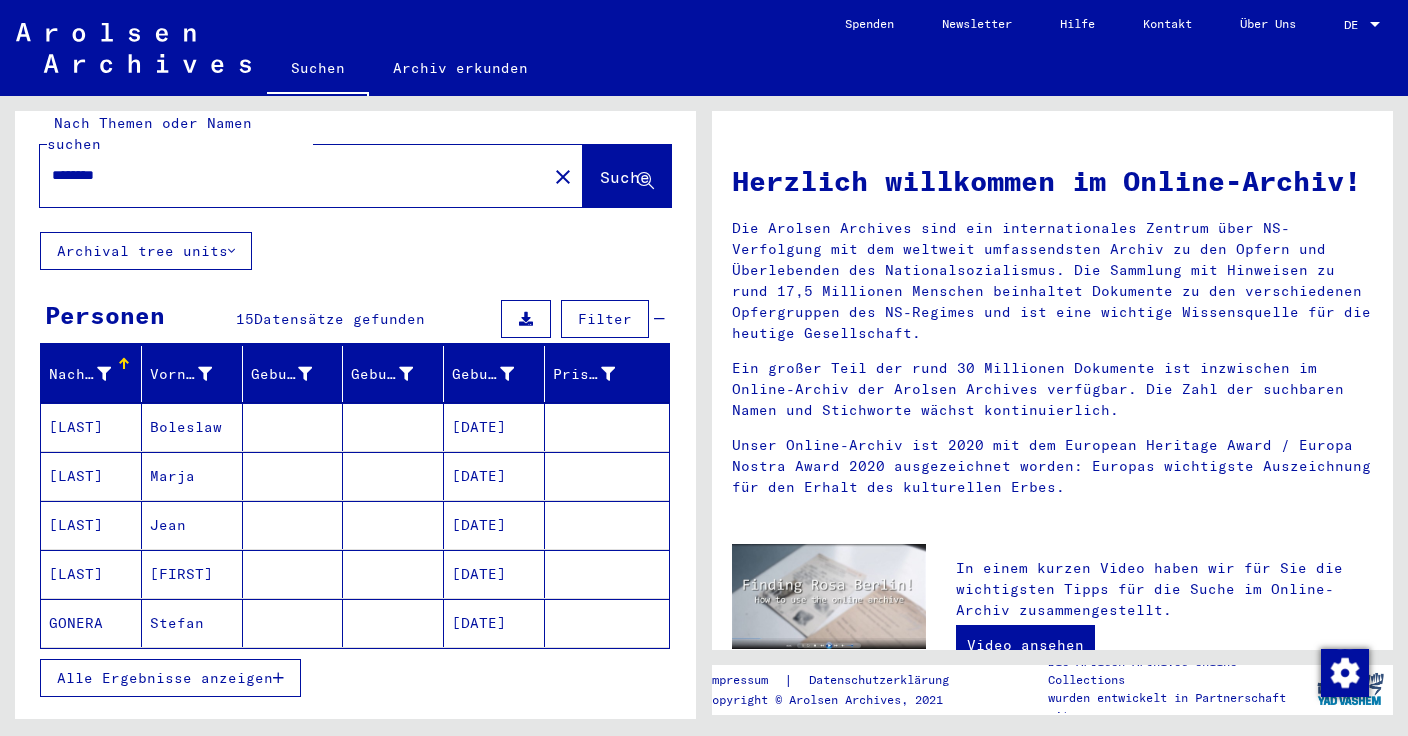 click on "Alle Ergebnisse anzeigen" at bounding box center (170, 678) 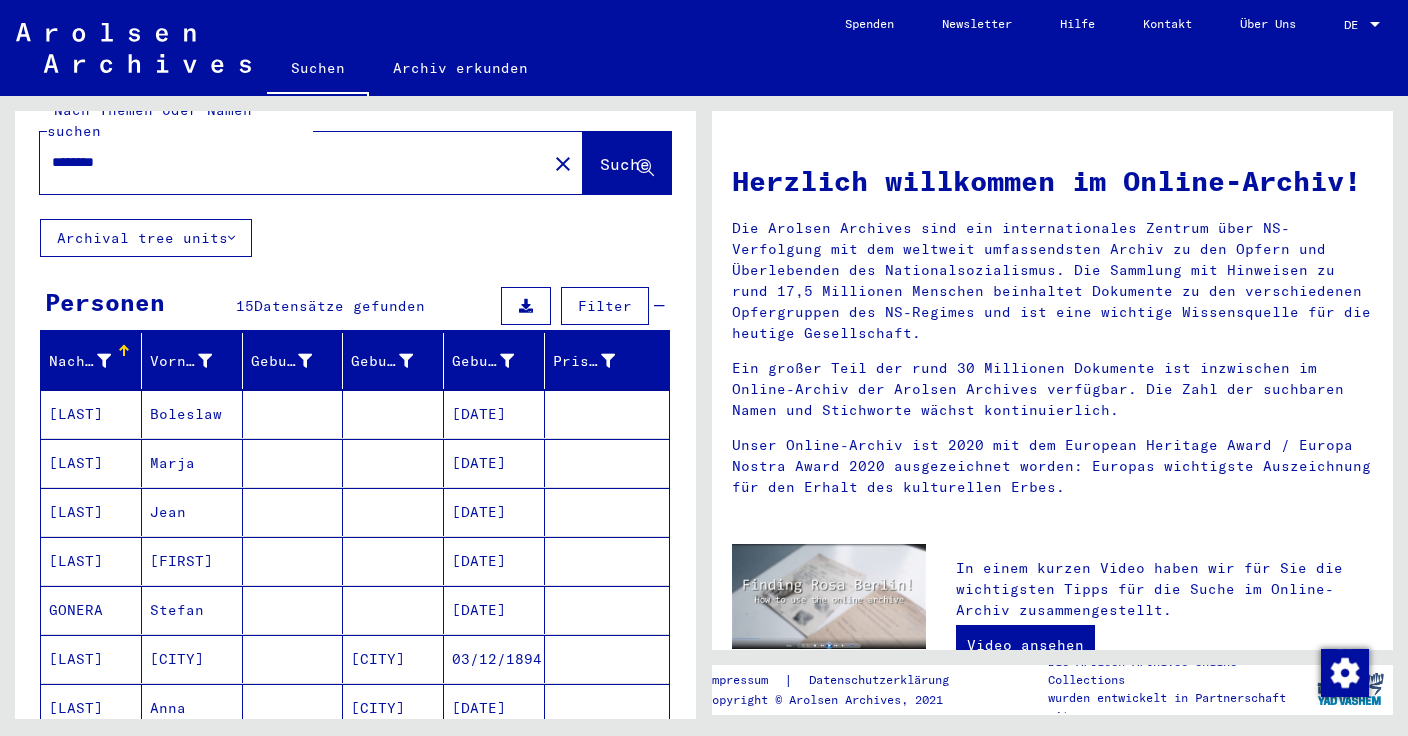 scroll, scrollTop: 0, scrollLeft: 0, axis: both 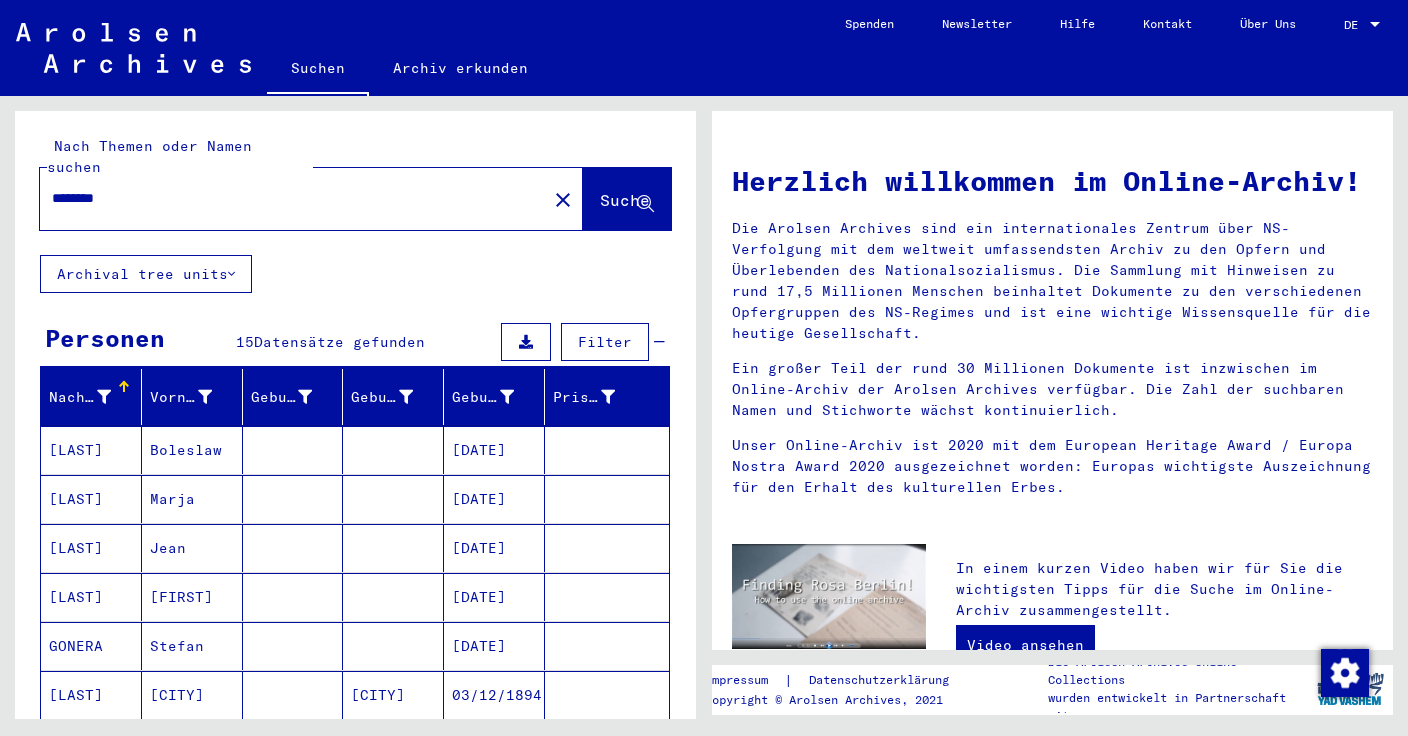click on "********" at bounding box center (287, 198) 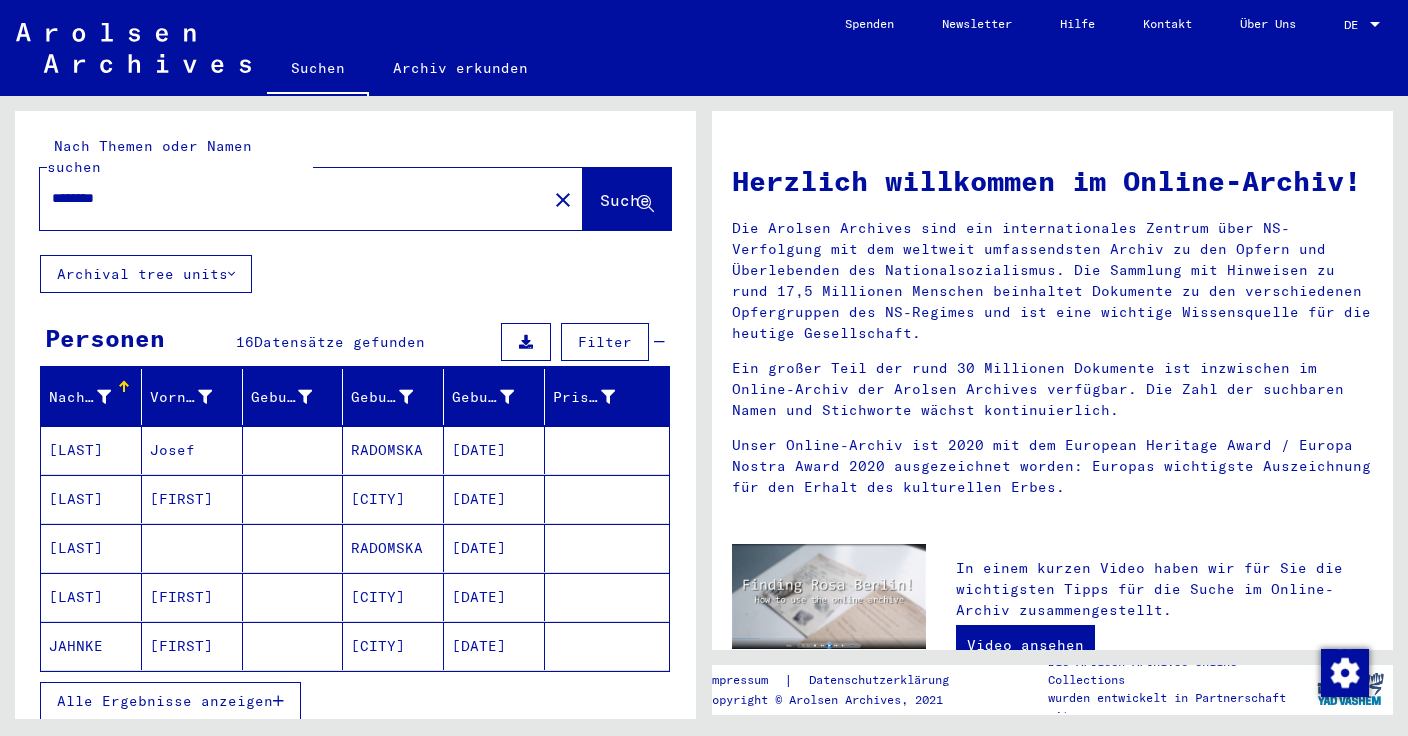 click at bounding box center (192, 597) 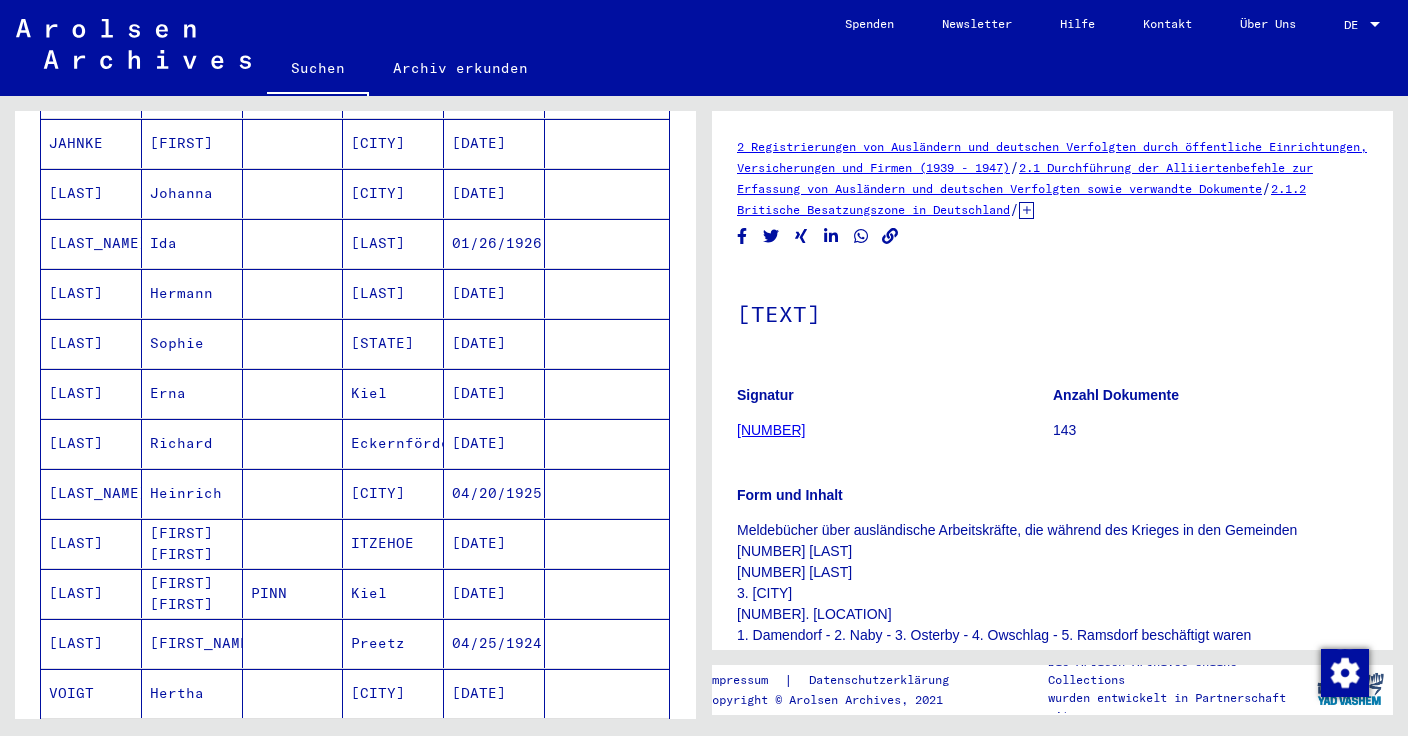 scroll, scrollTop: 529, scrollLeft: 0, axis: vertical 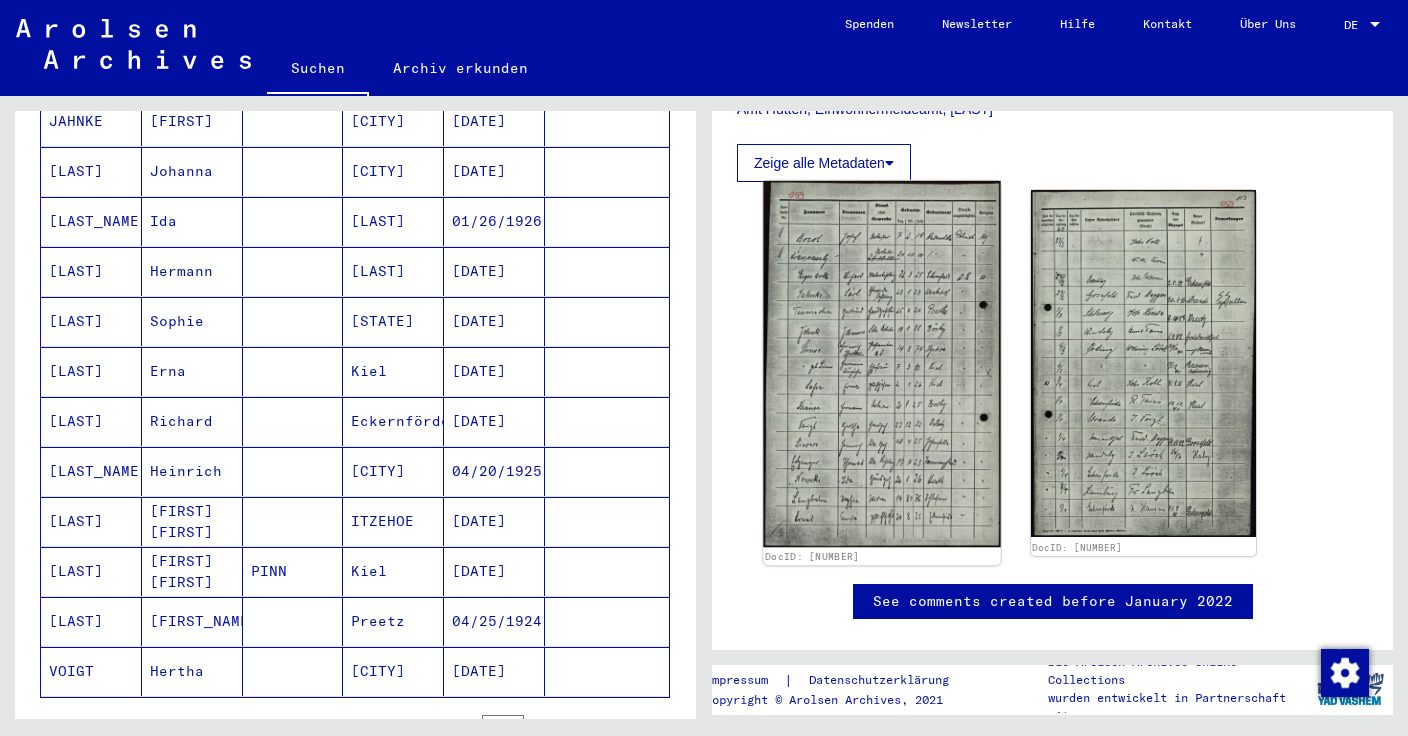 click 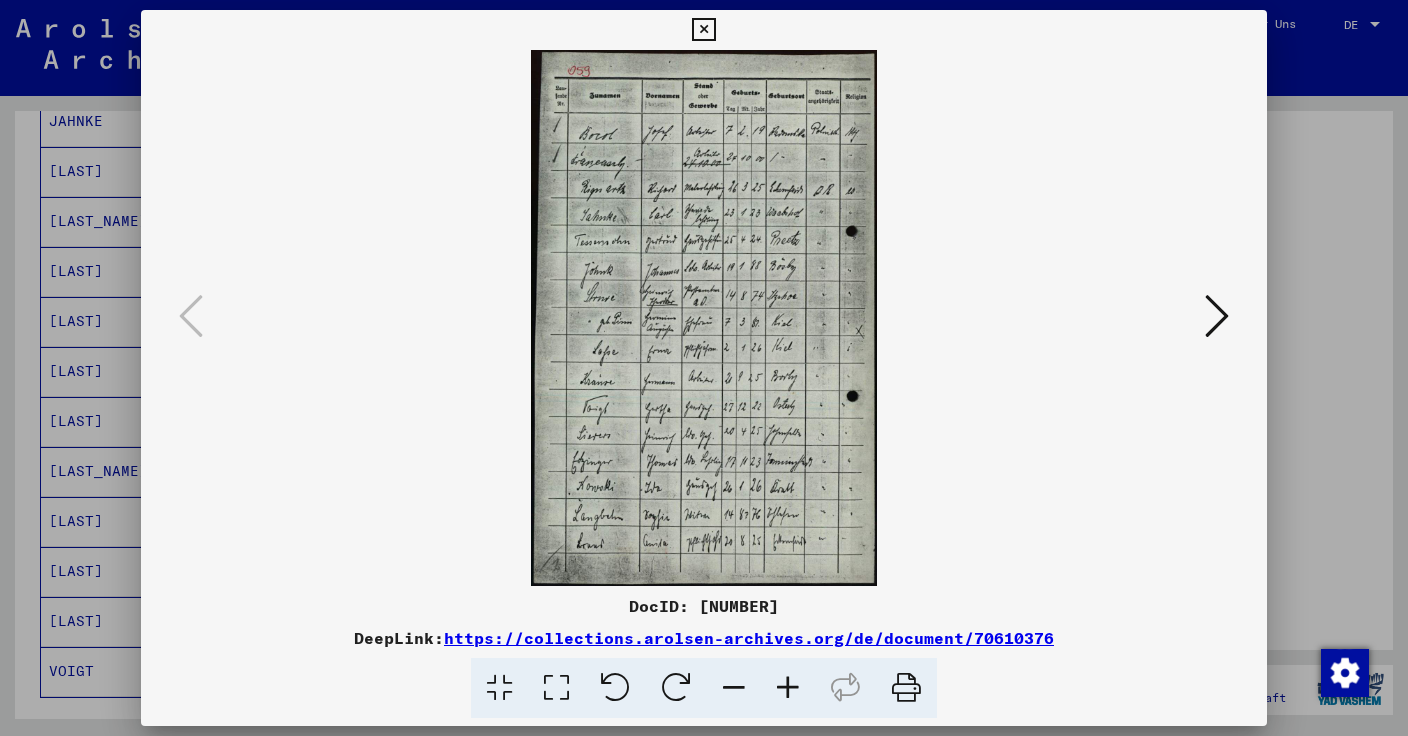 click at bounding box center [703, 30] 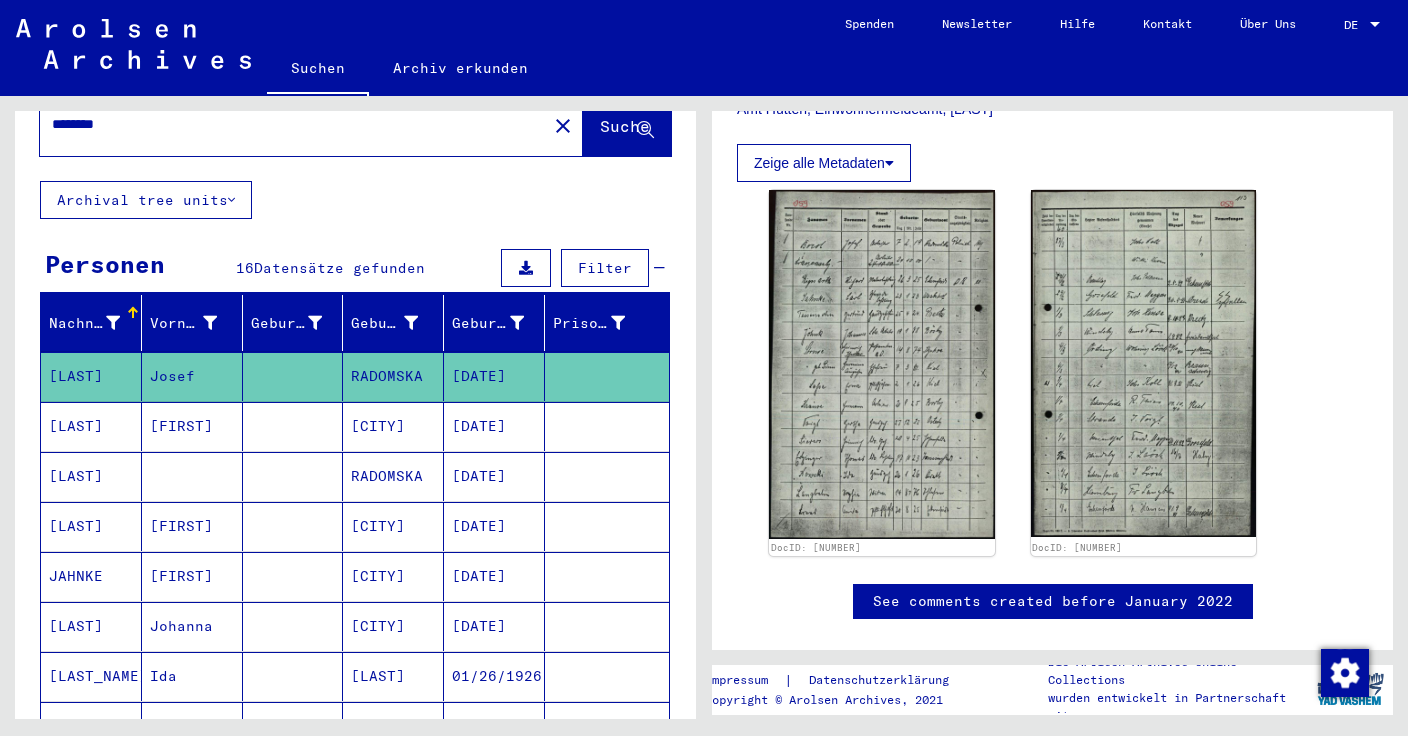 scroll, scrollTop: 0, scrollLeft: 0, axis: both 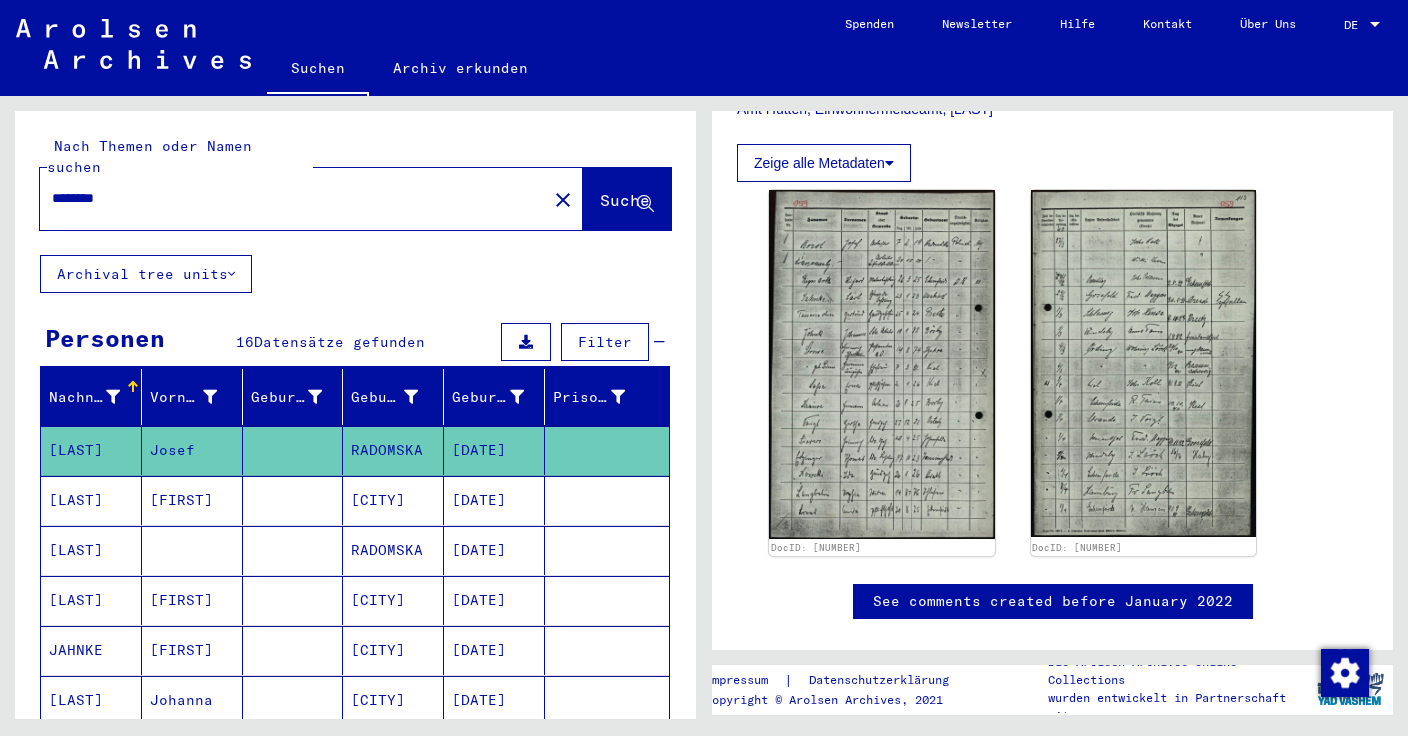 click on "********" at bounding box center (293, 198) 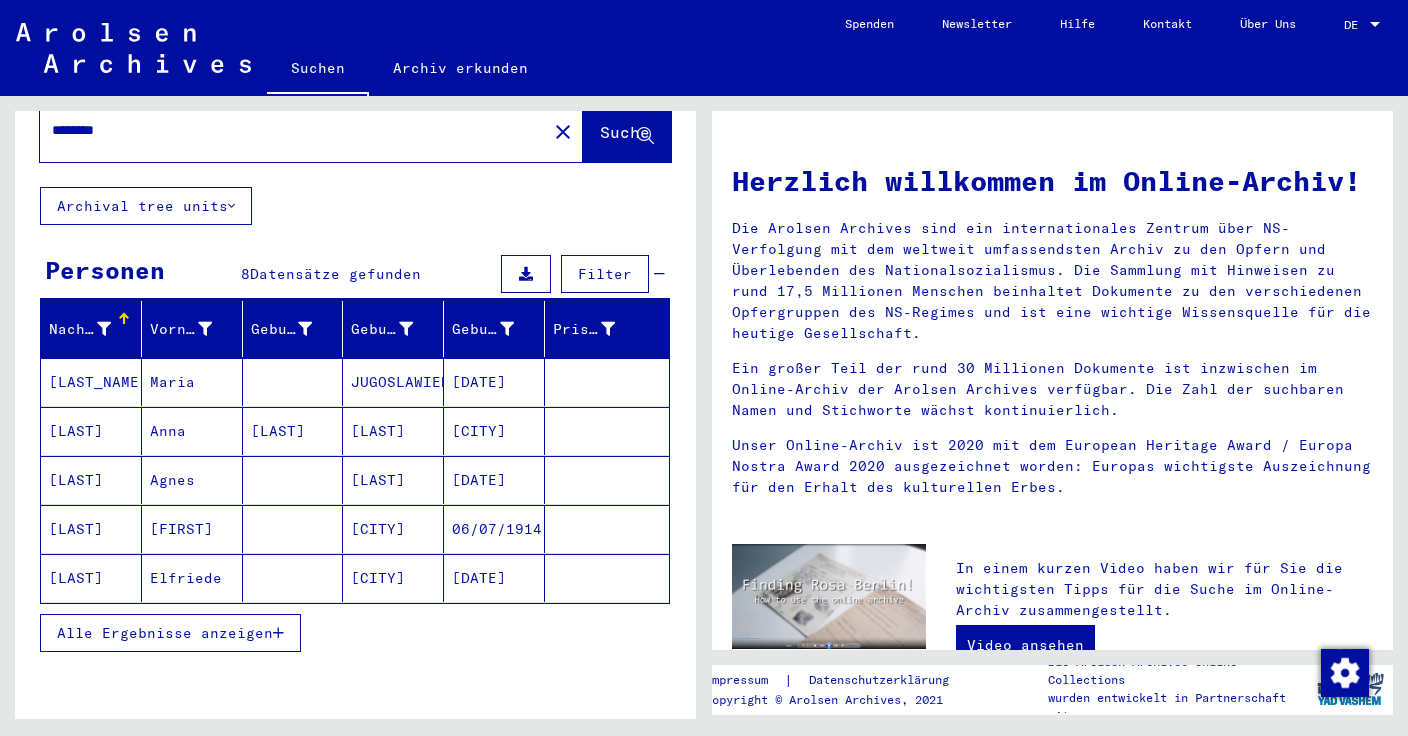 click at bounding box center [293, 529] 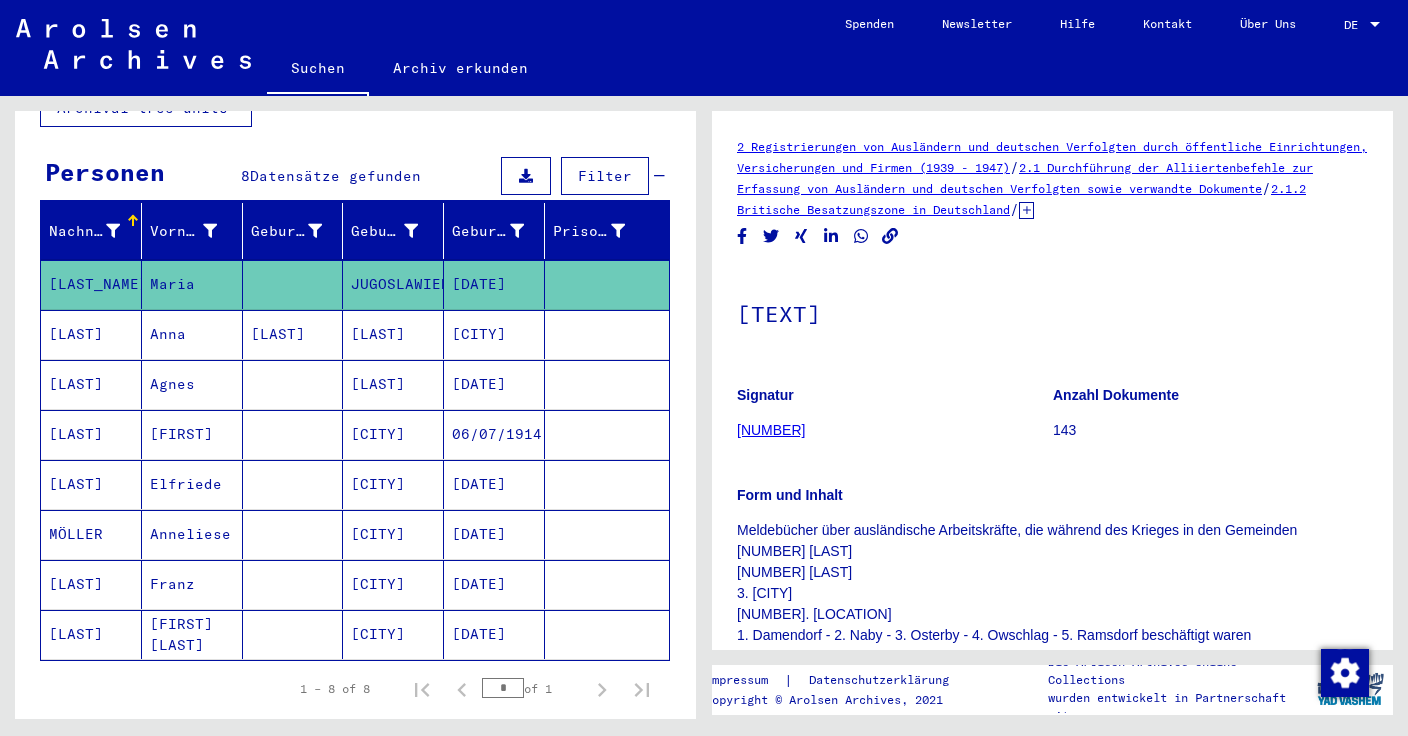 scroll, scrollTop: 169, scrollLeft: 0, axis: vertical 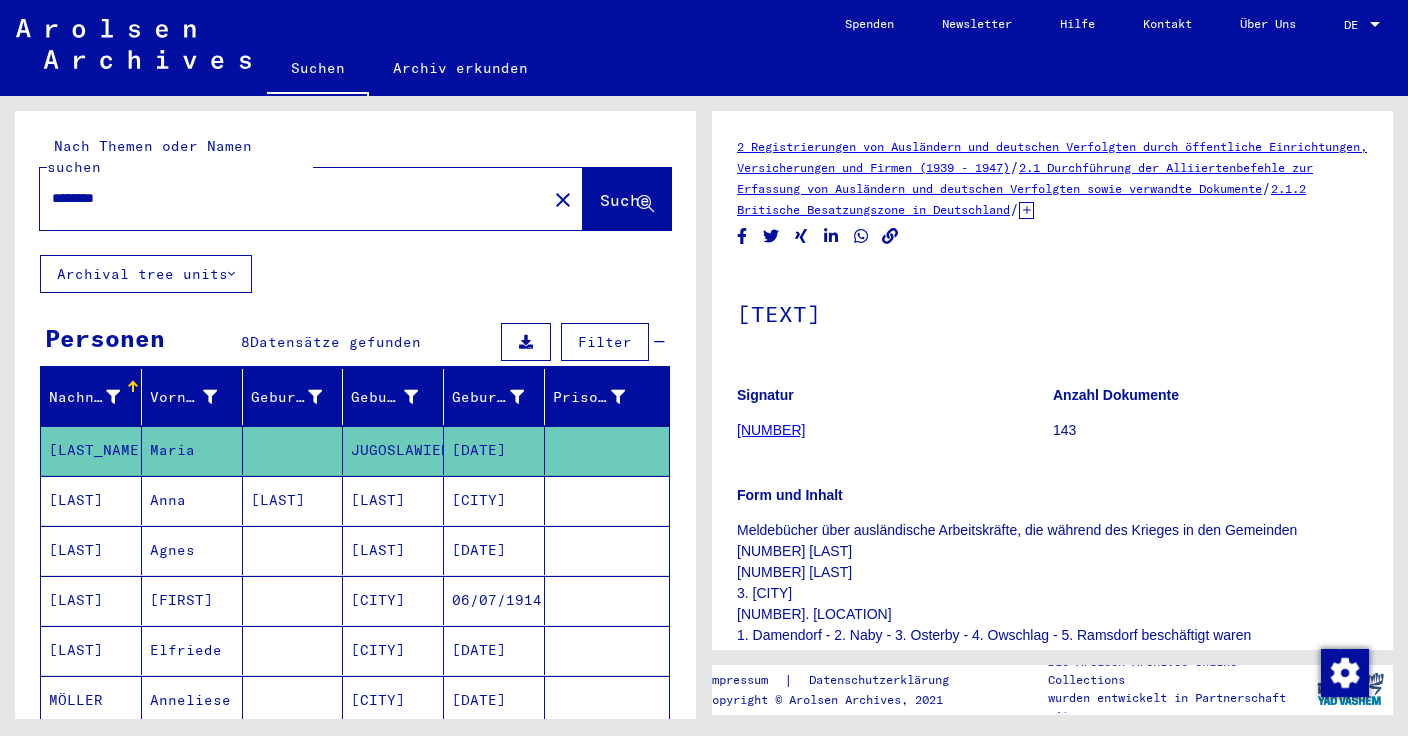 drag, startPoint x: 133, startPoint y: 182, endPoint x: 36, endPoint y: 182, distance: 97 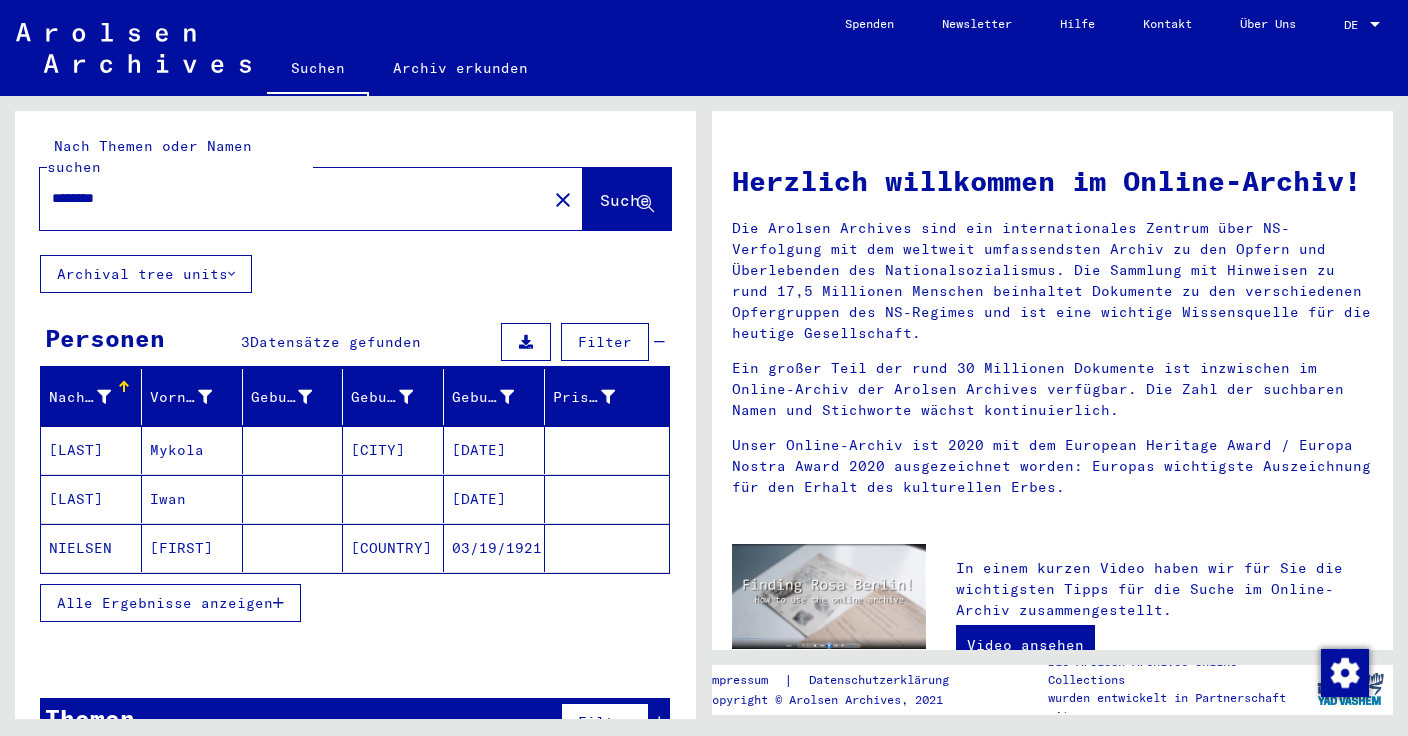 click on "[LAST]" at bounding box center [91, 499] 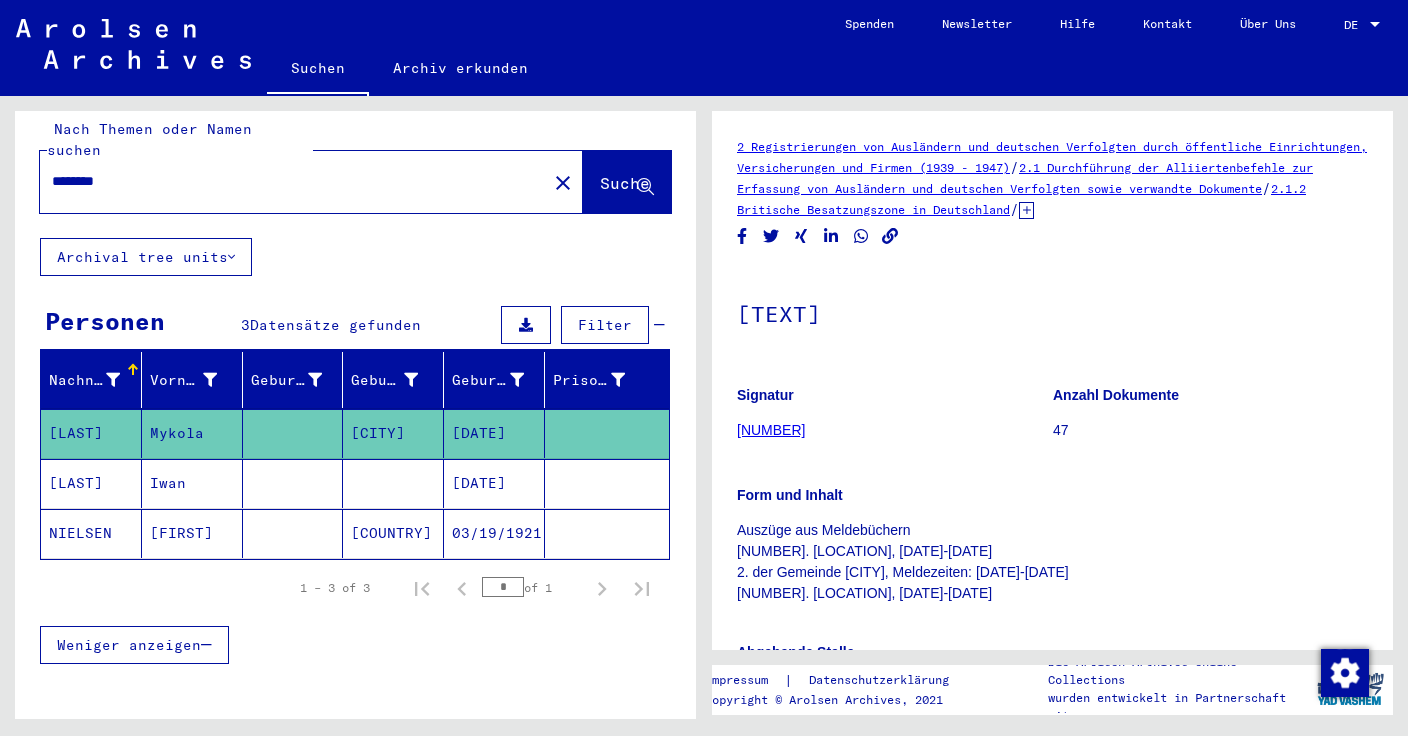 scroll, scrollTop: 43, scrollLeft: 0, axis: vertical 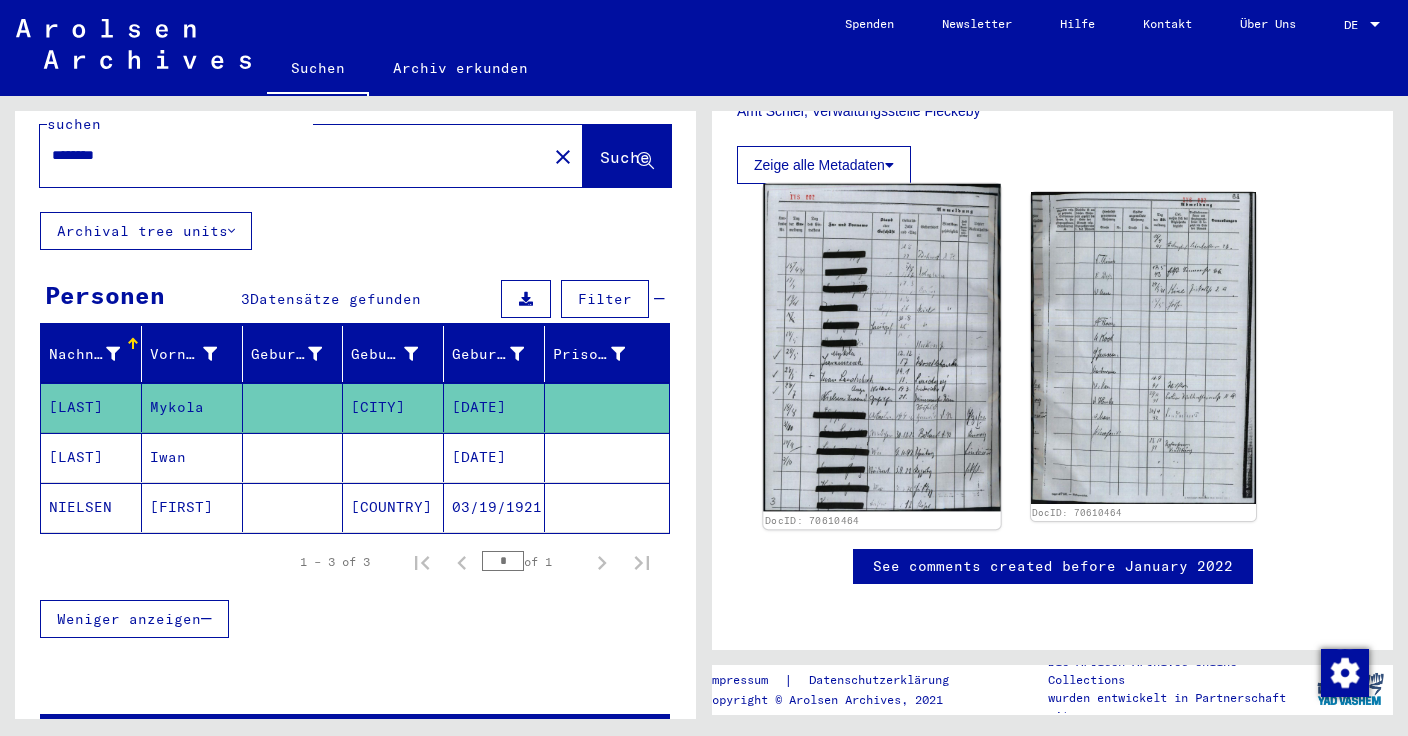 click 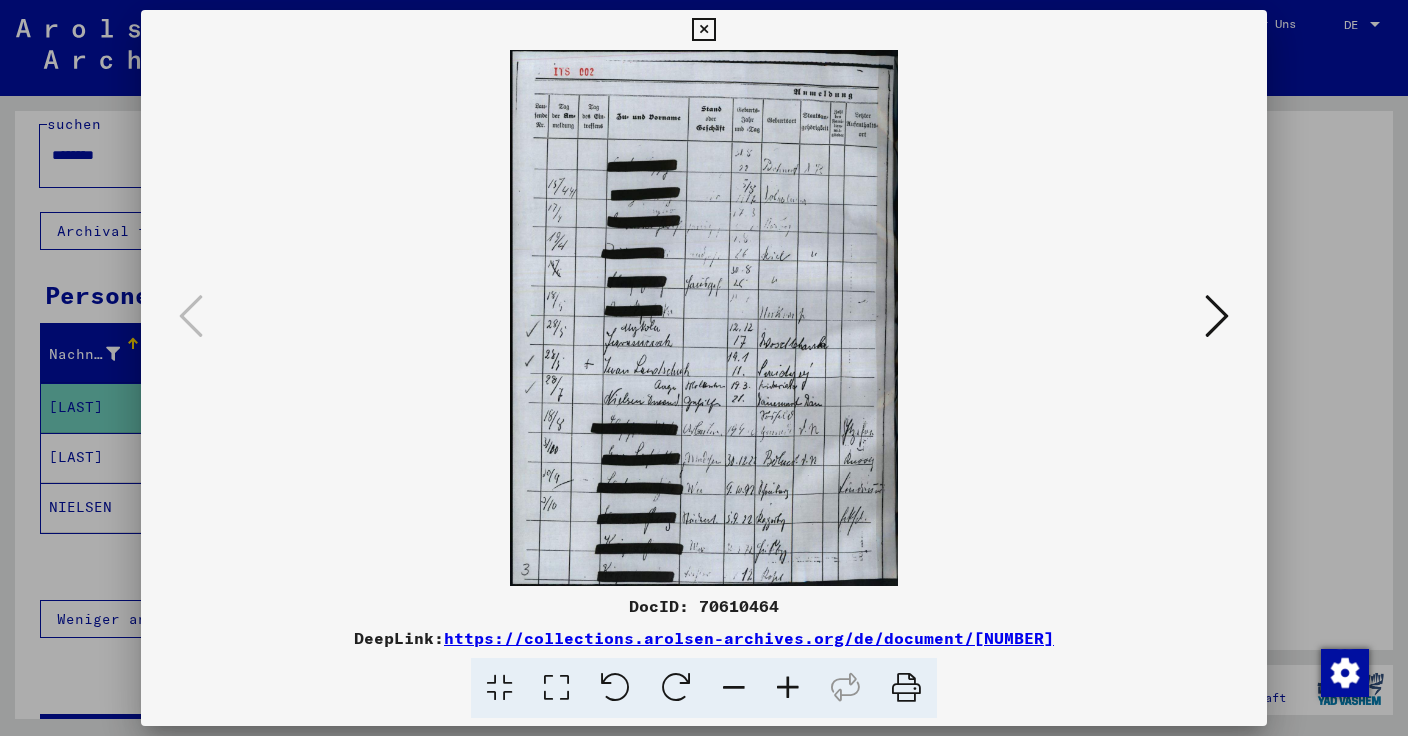 click at bounding box center (704, 368) 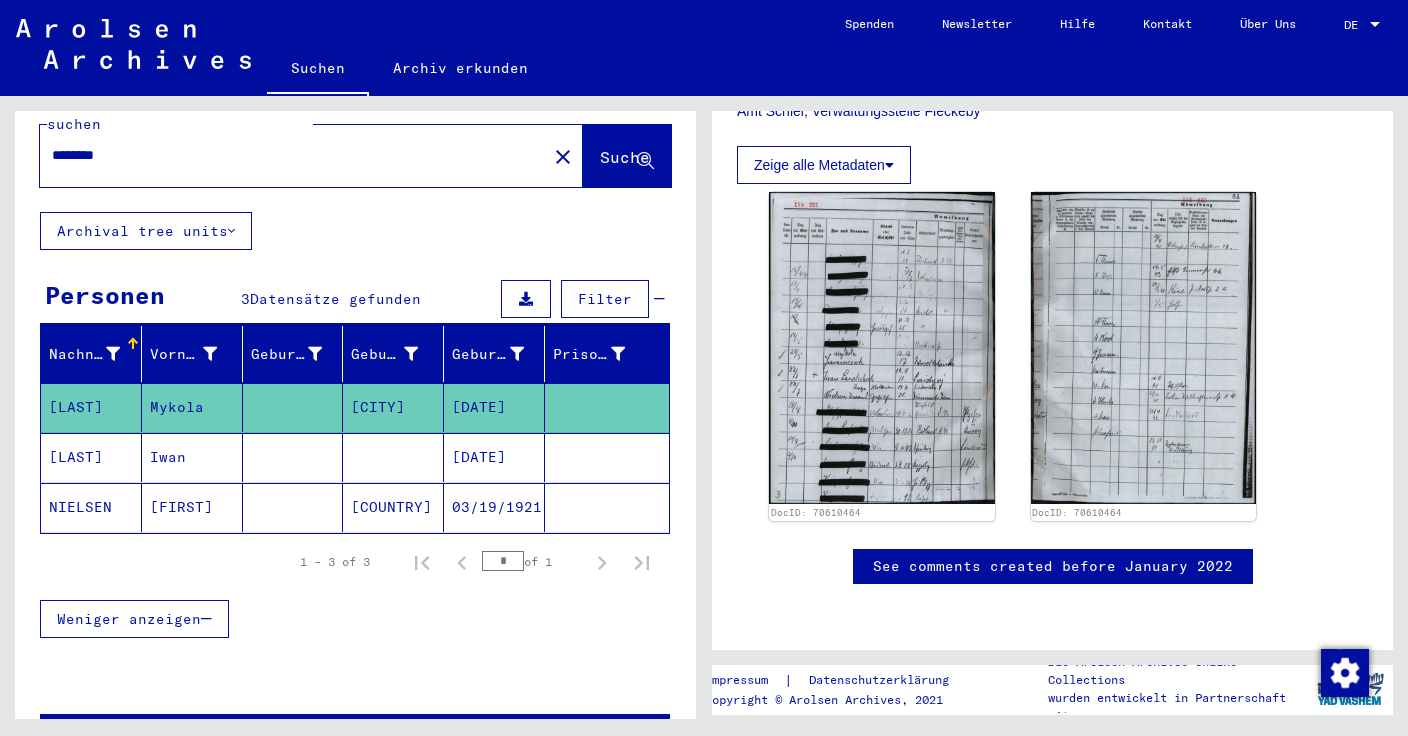 scroll, scrollTop: 0, scrollLeft: 0, axis: both 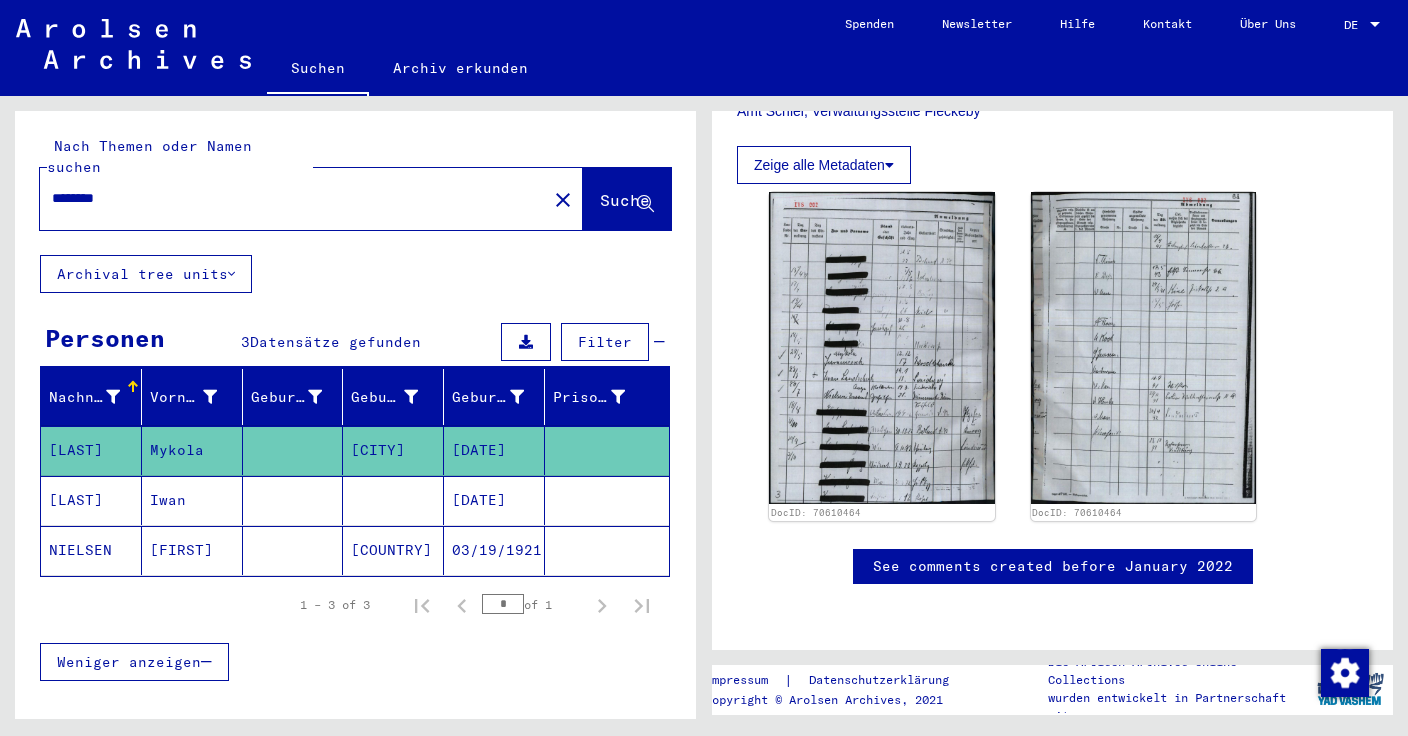 click on "********" at bounding box center [293, 198] 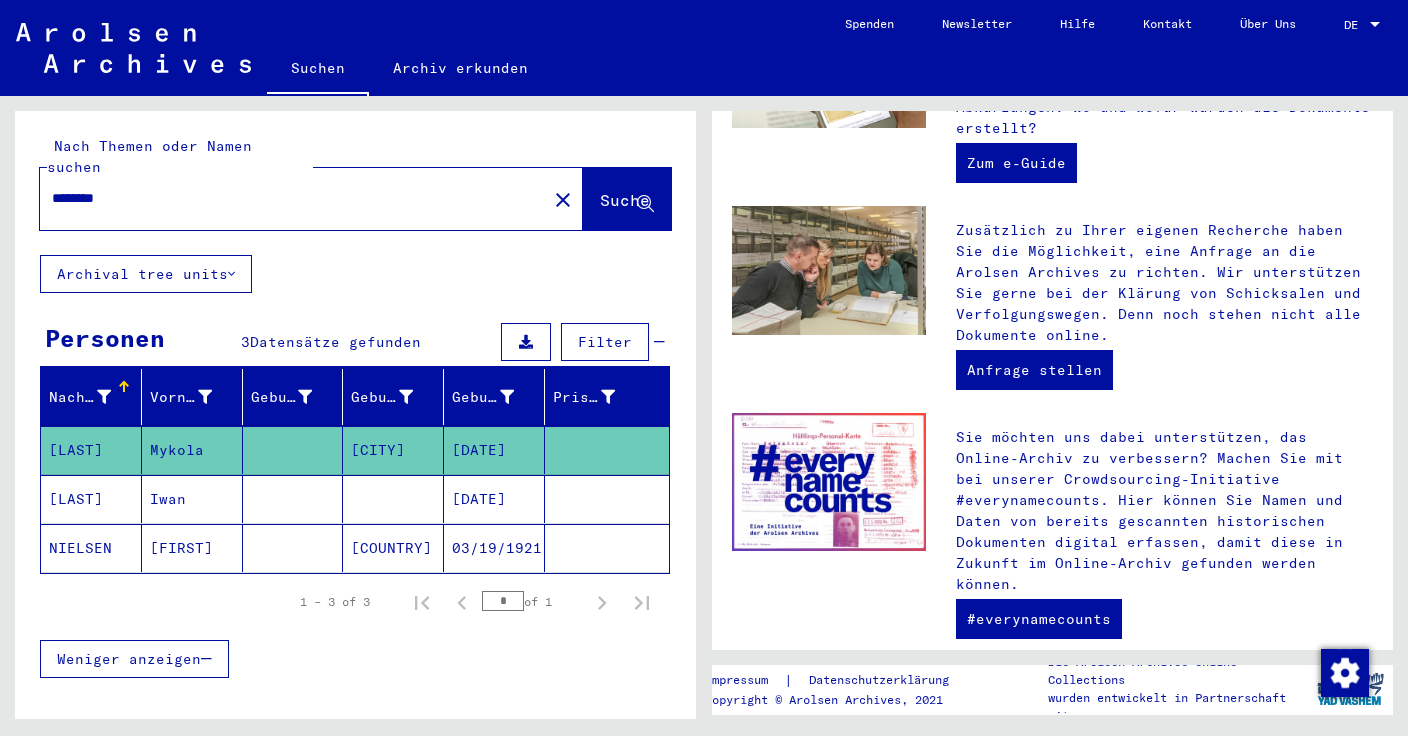 scroll, scrollTop: 0, scrollLeft: 0, axis: both 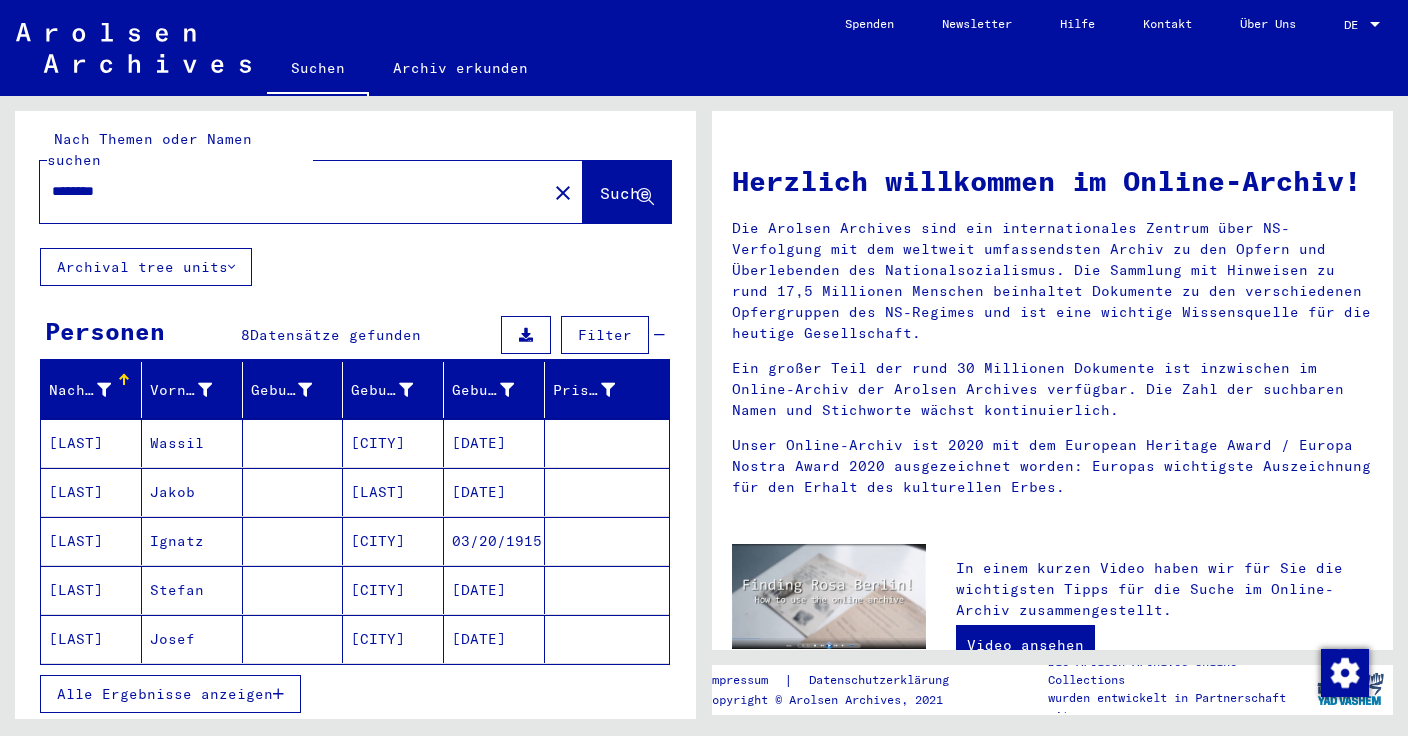 click at bounding box center [278, 694] 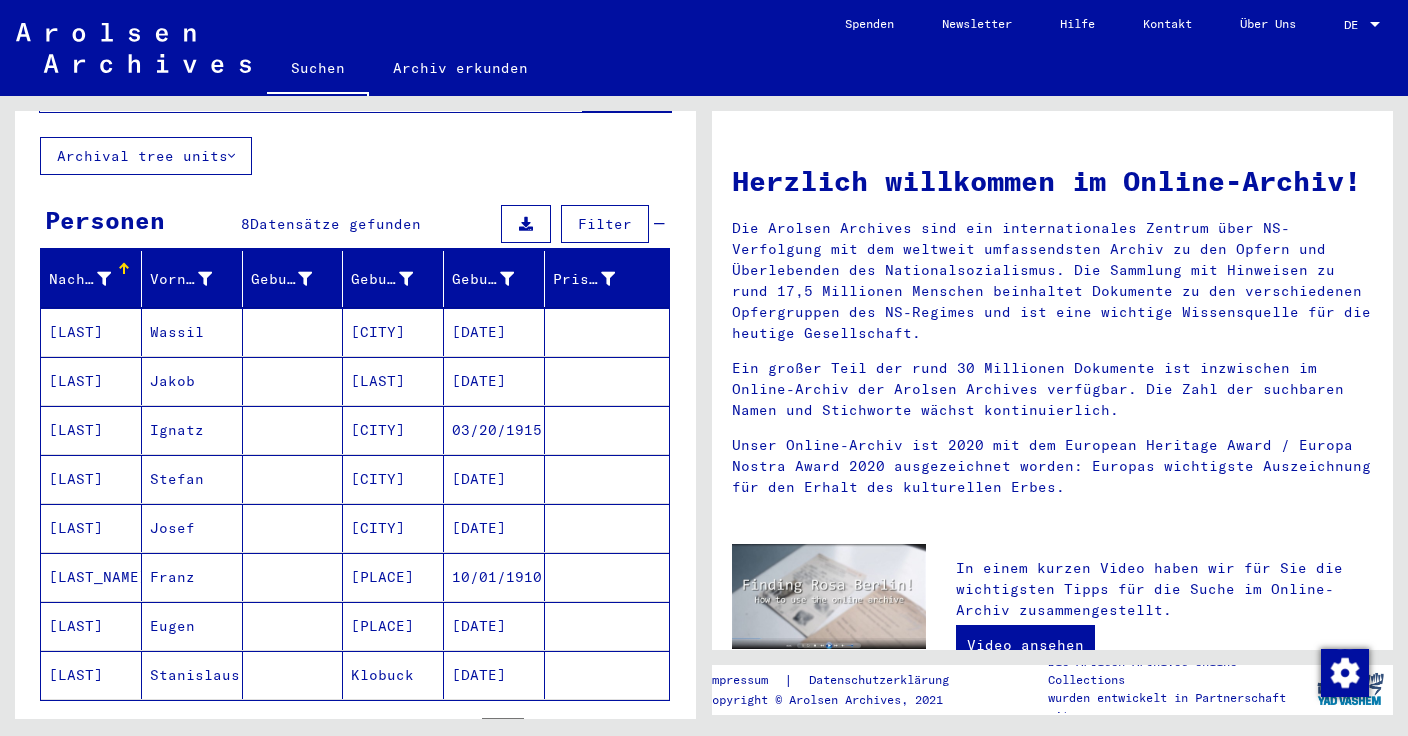 scroll, scrollTop: 140, scrollLeft: 0, axis: vertical 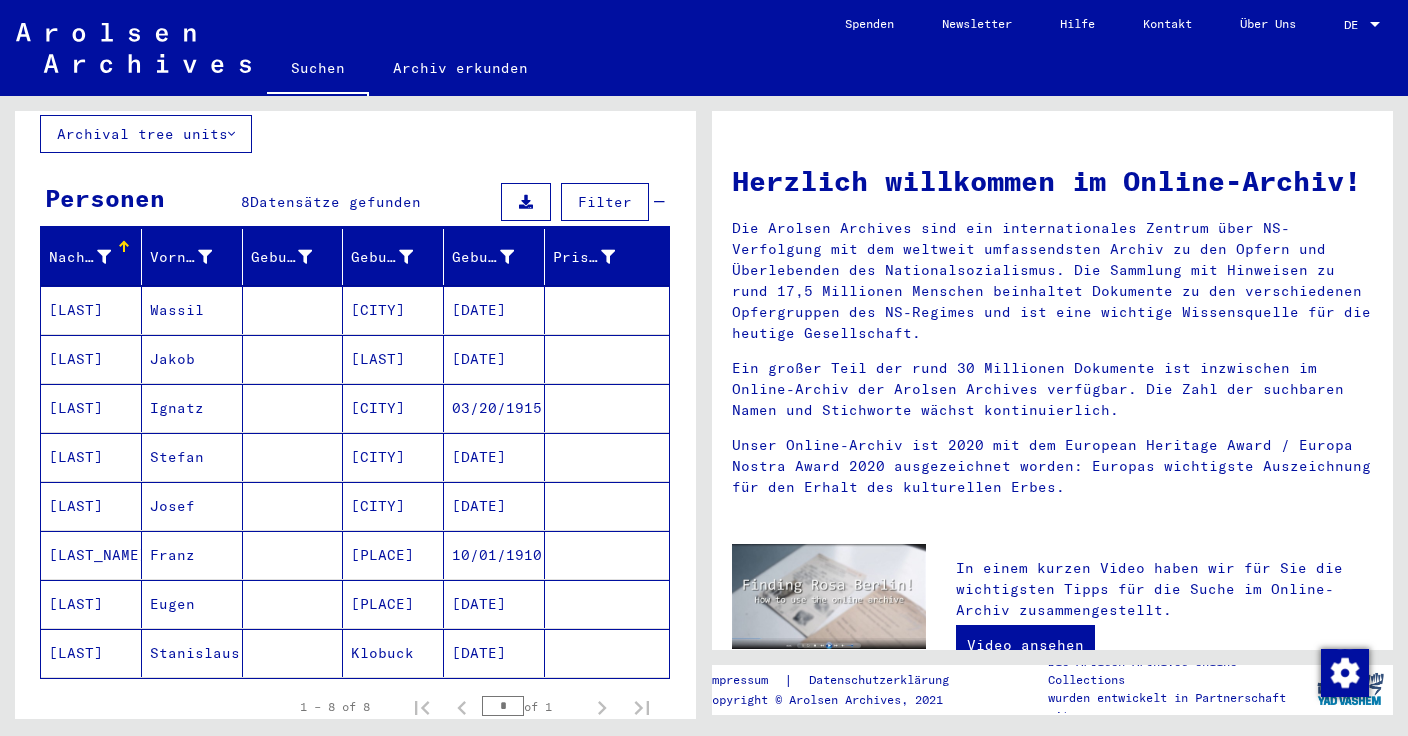 click on "[LAST]" at bounding box center [91, 506] 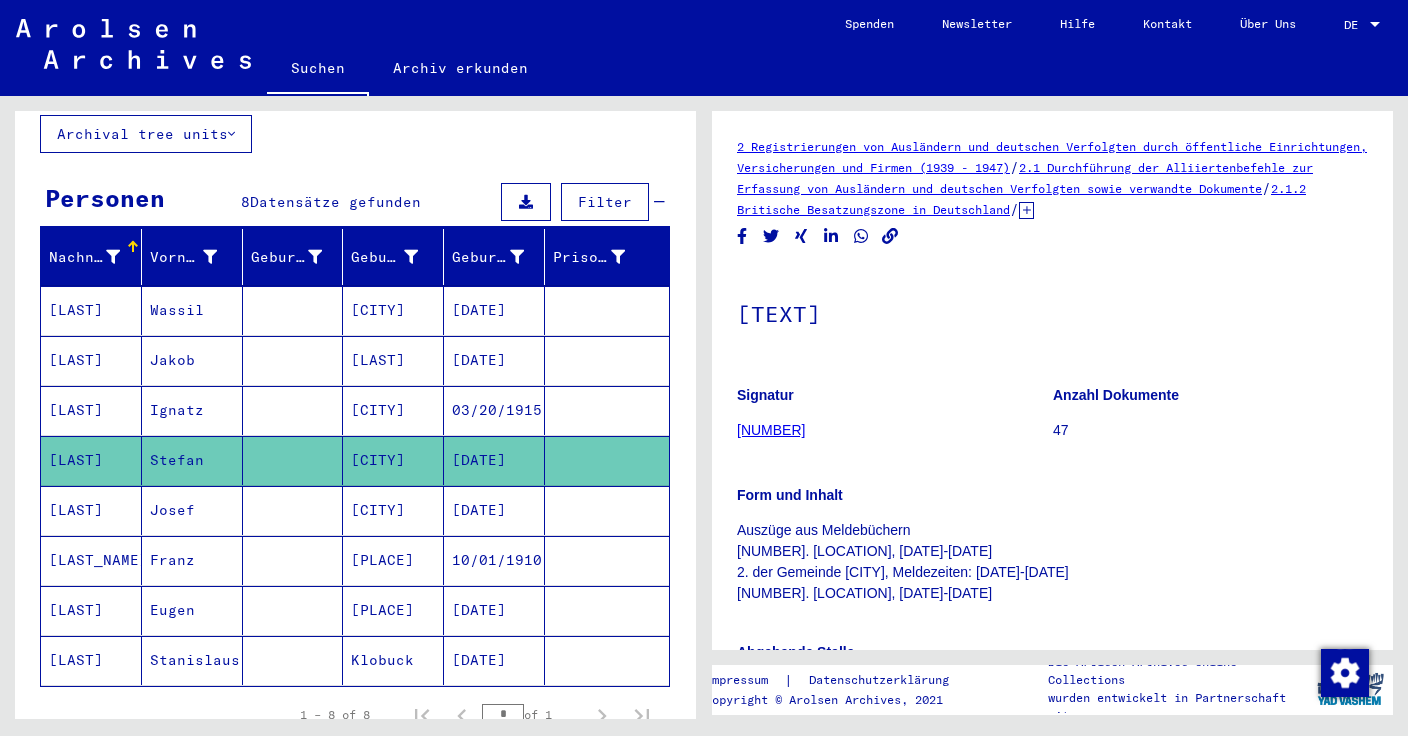 scroll, scrollTop: 0, scrollLeft: 0, axis: both 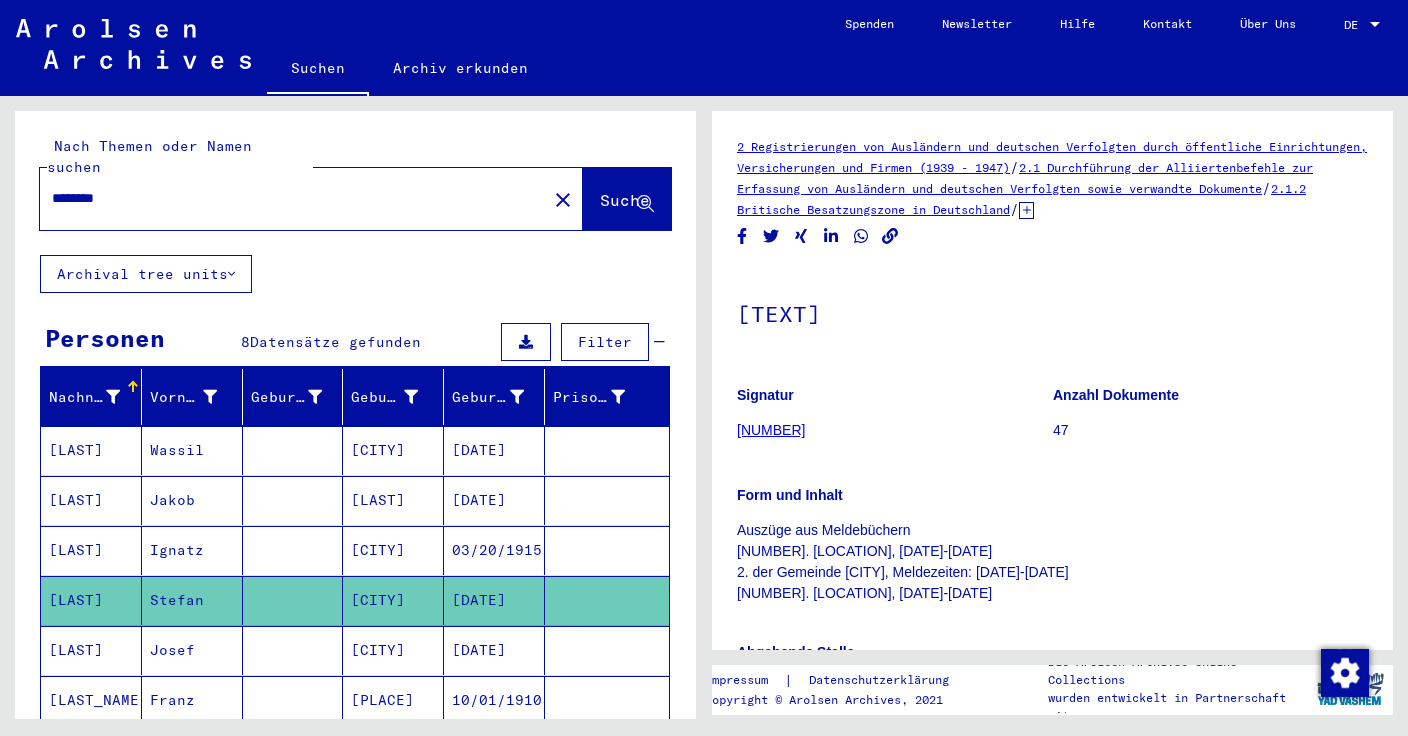 click on "********" at bounding box center [293, 198] 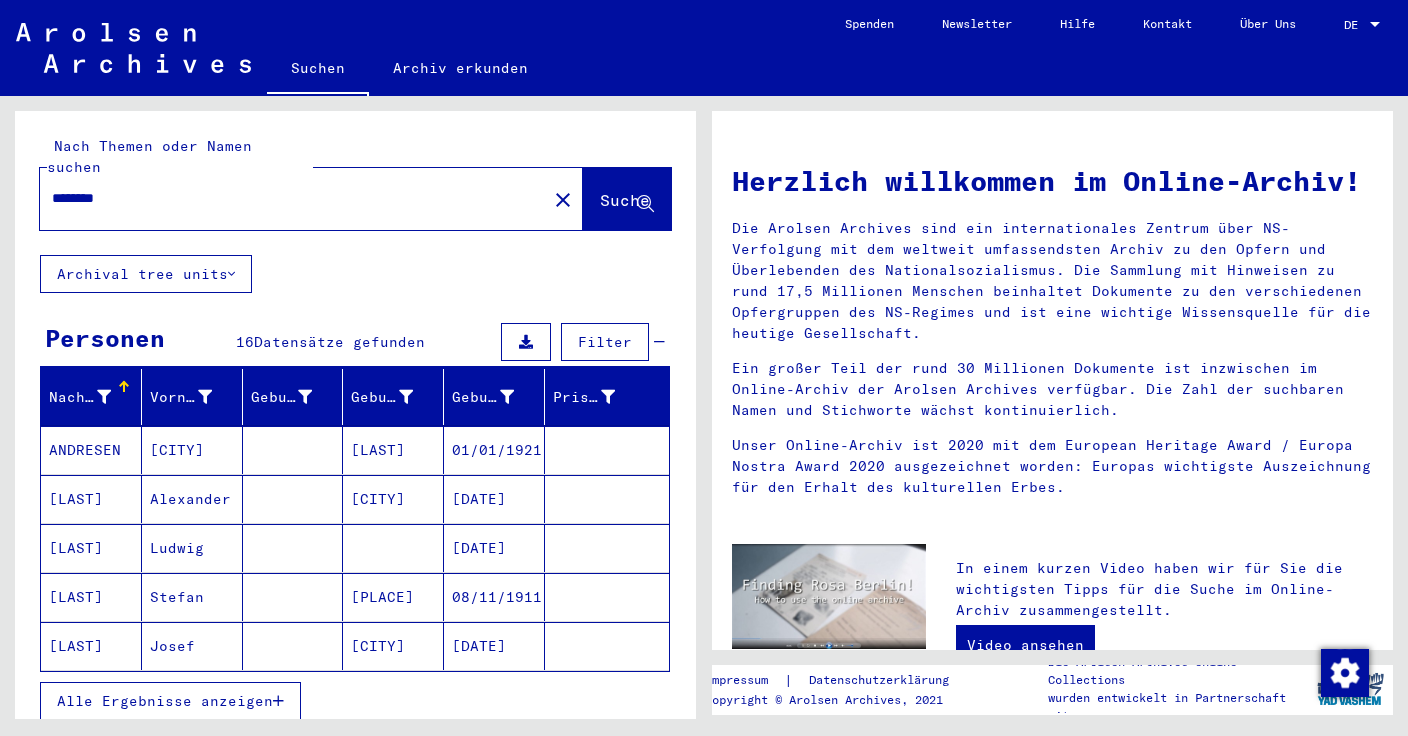 click on "Alle Ergebnisse anzeigen" at bounding box center [170, 701] 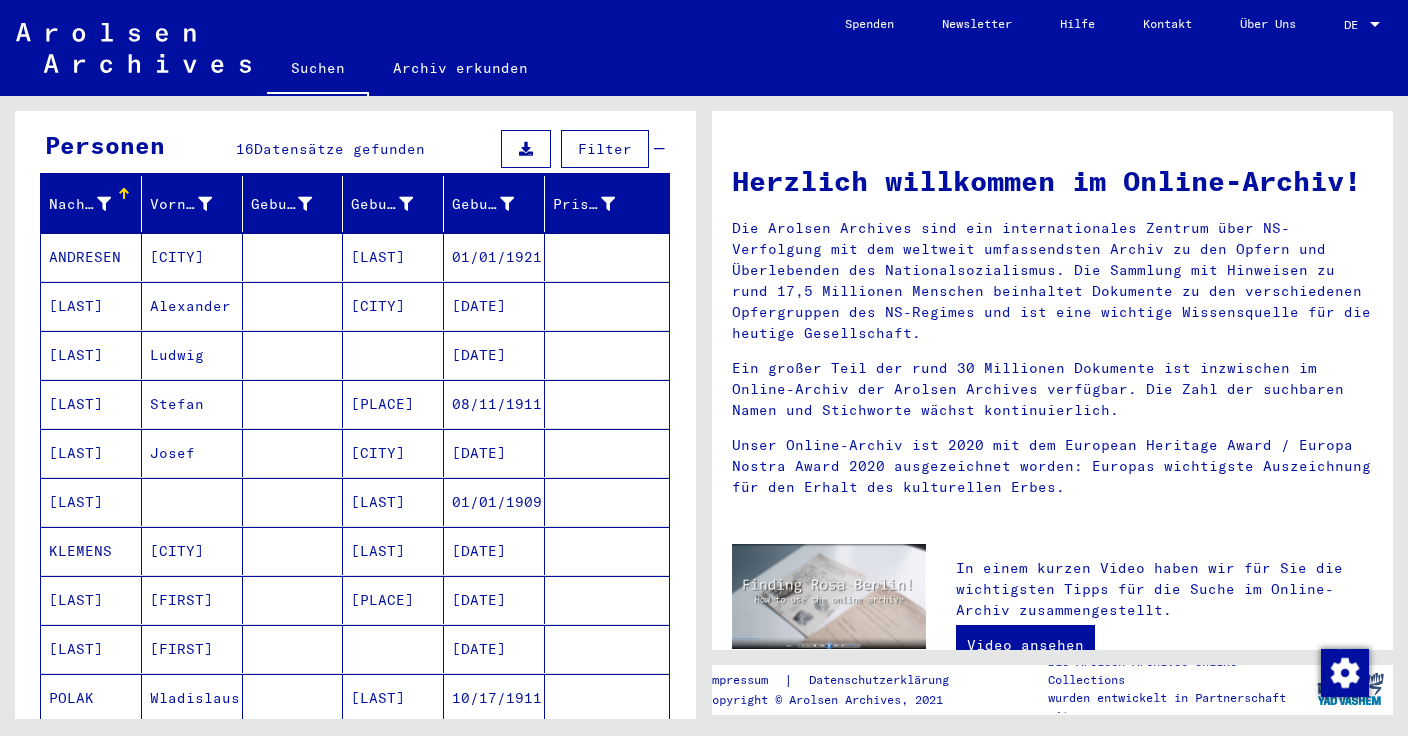 scroll, scrollTop: 0, scrollLeft: 0, axis: both 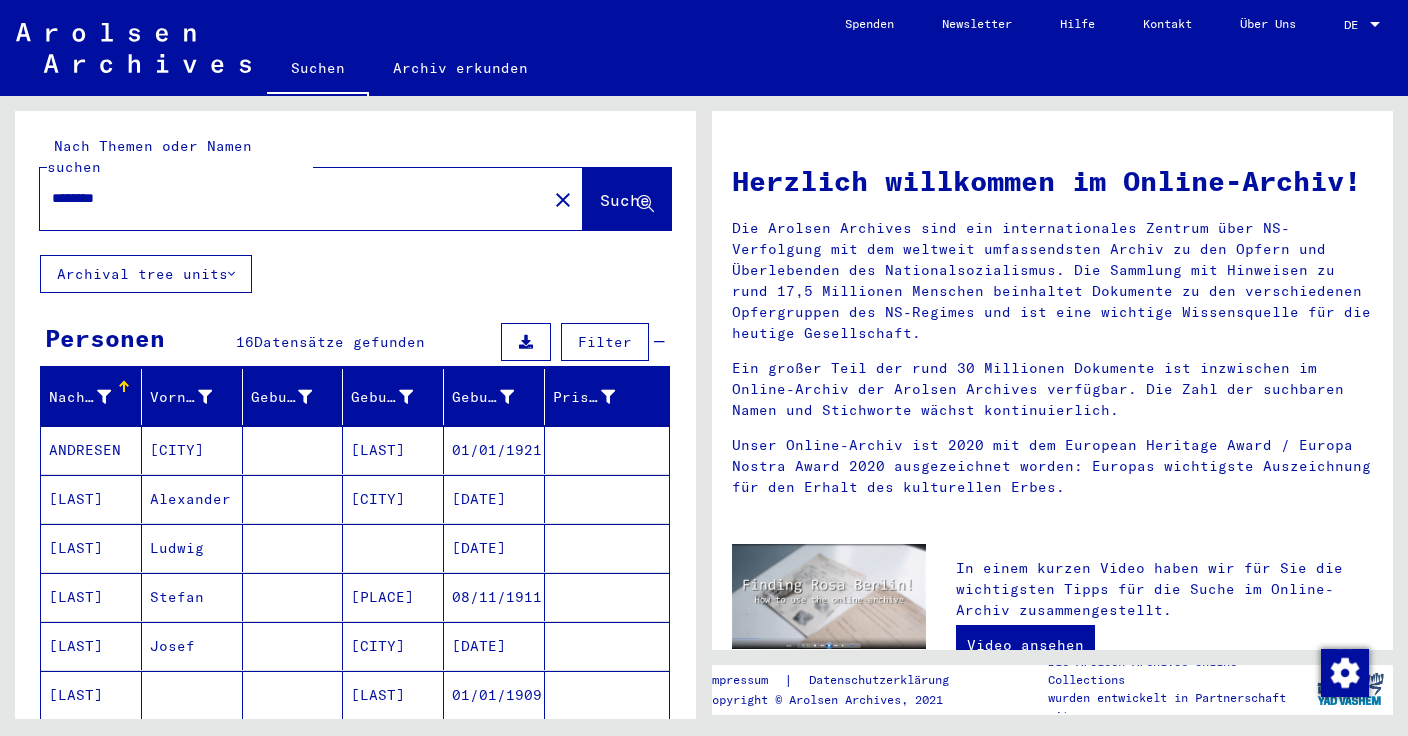 click on "********" at bounding box center (287, 198) 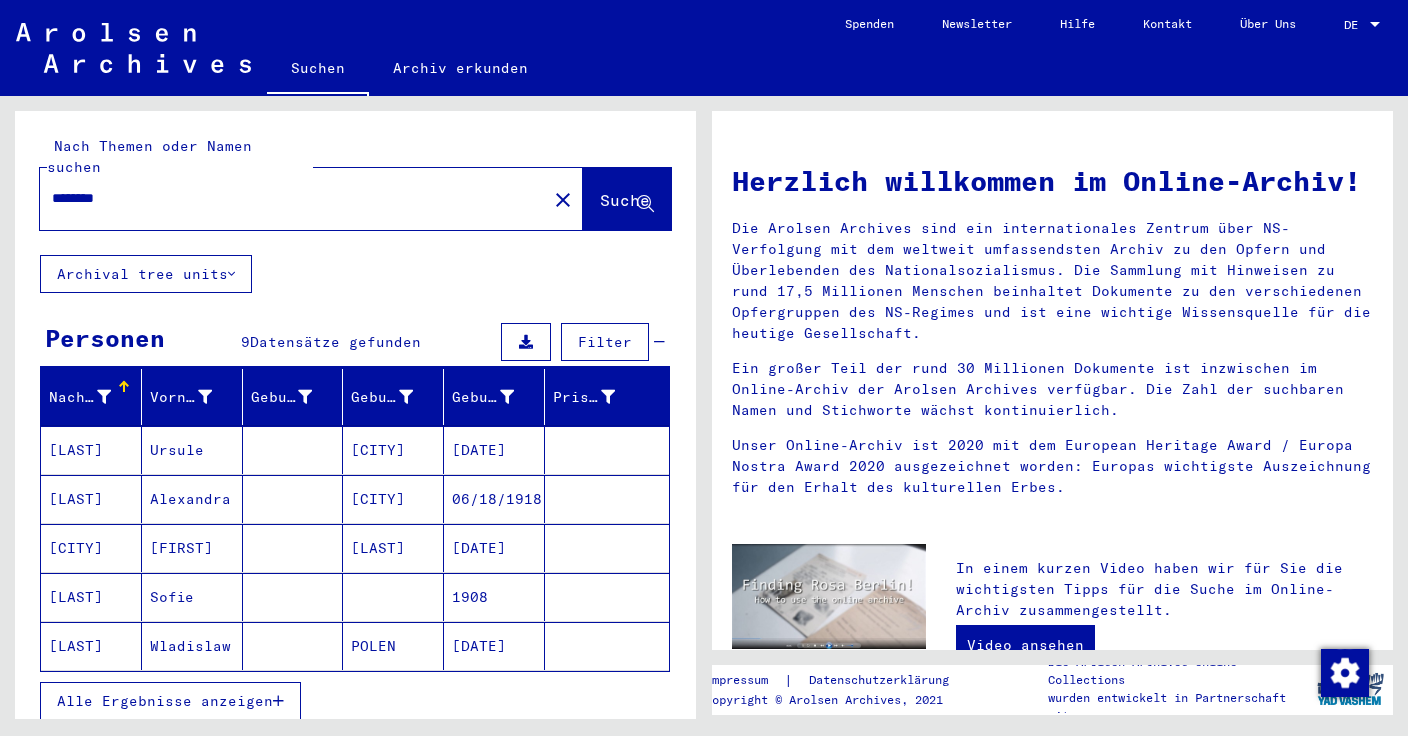 click on "Ursule" at bounding box center (192, 499) 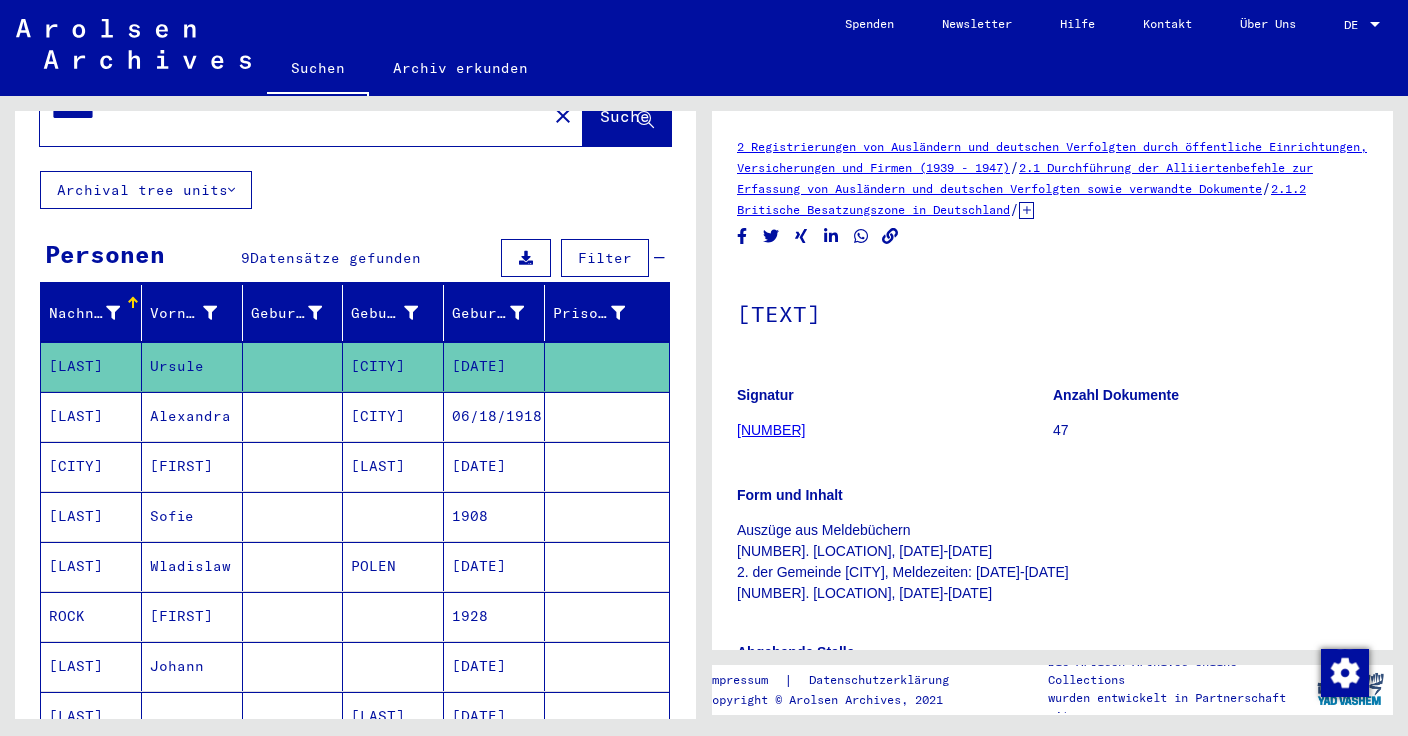 scroll, scrollTop: 6, scrollLeft: 0, axis: vertical 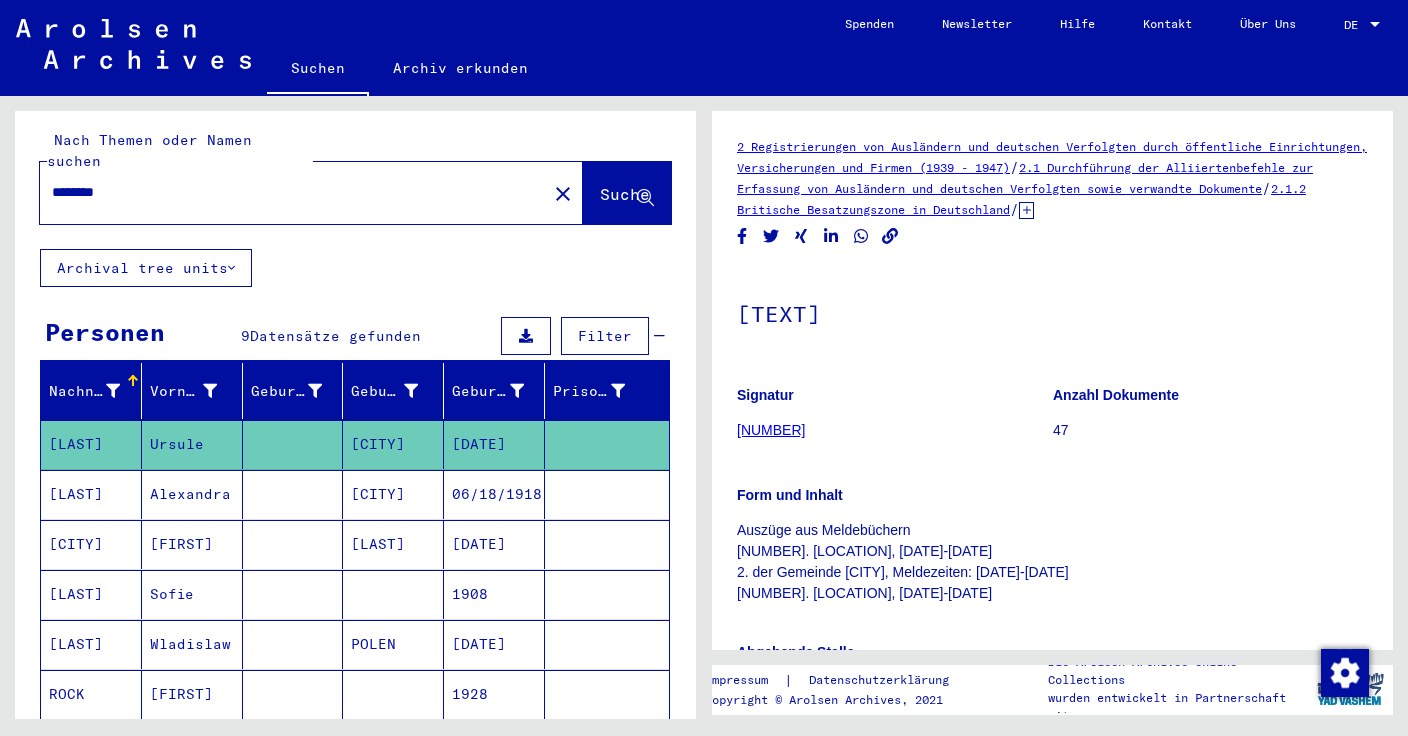 click on "********" at bounding box center [293, 192] 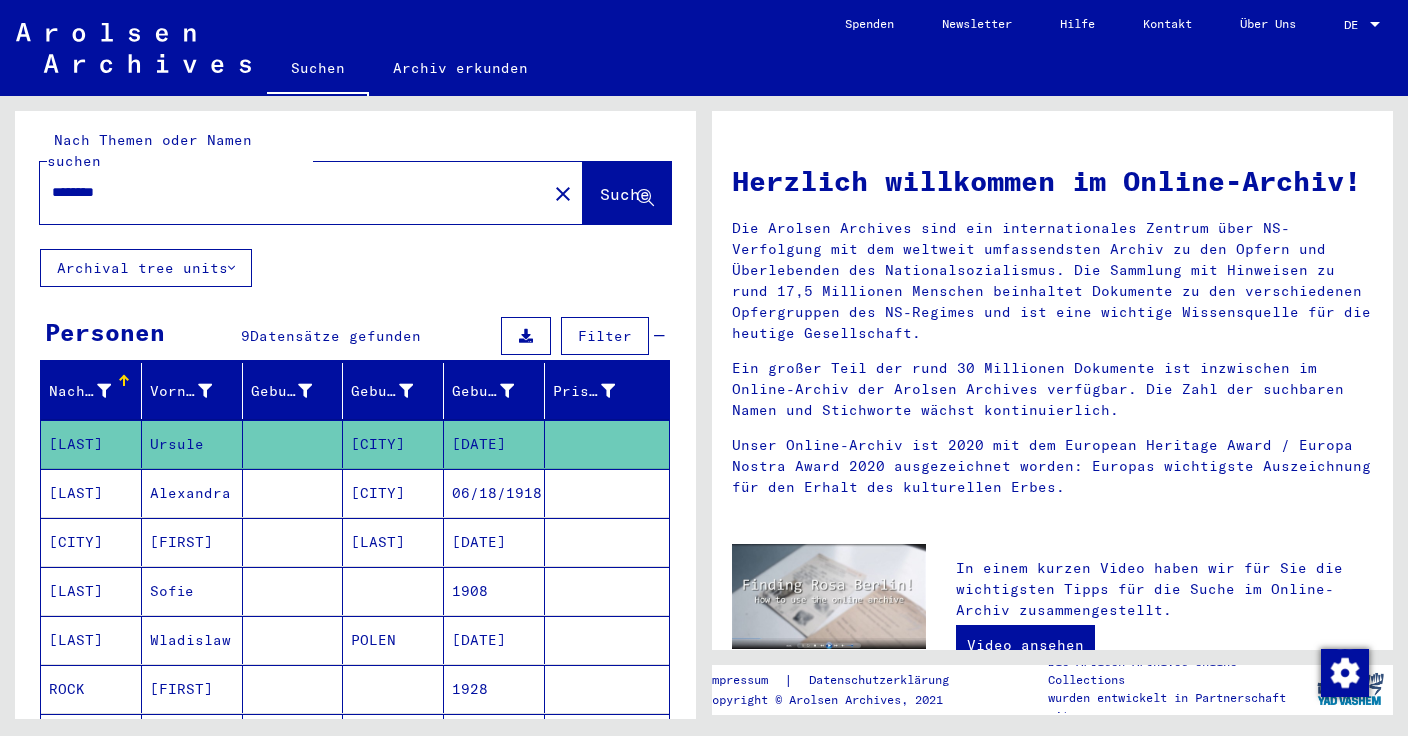 scroll, scrollTop: 0, scrollLeft: 0, axis: both 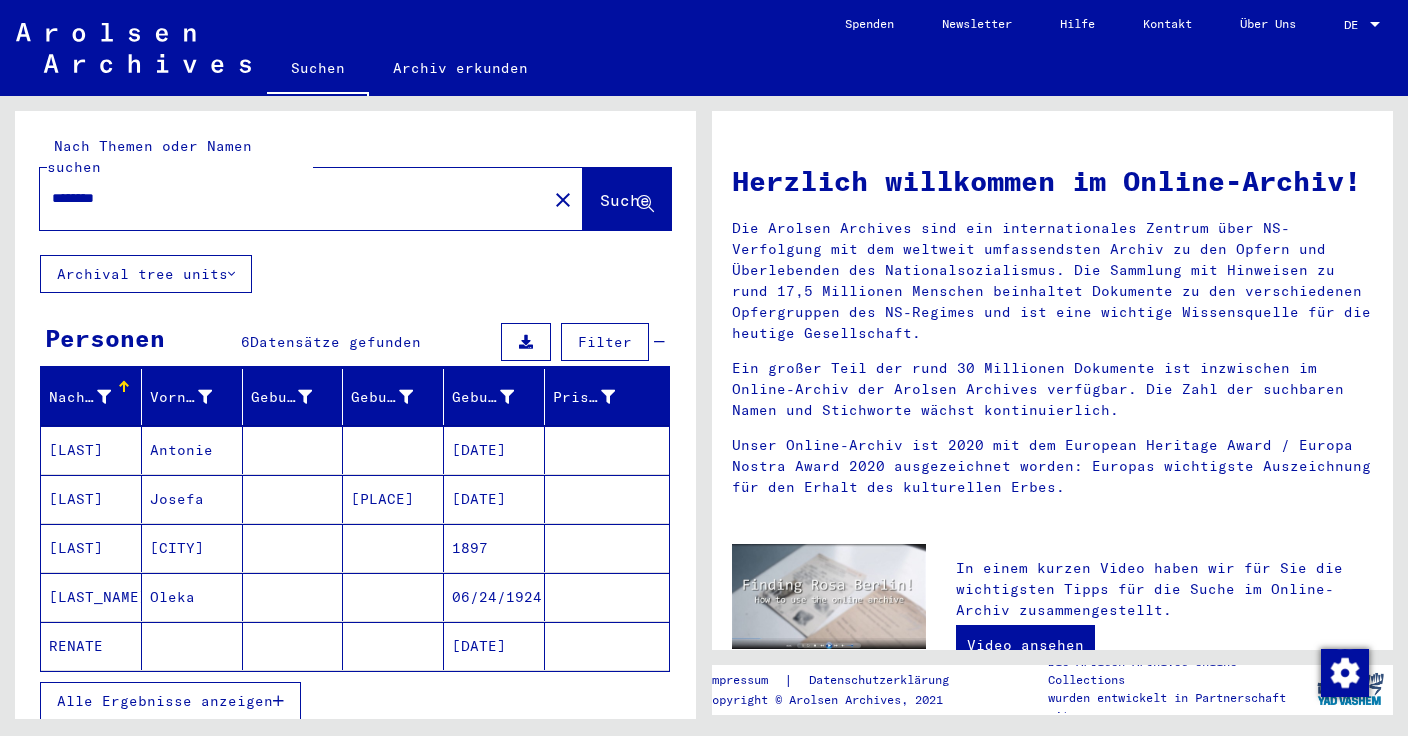 click on "Josefa" at bounding box center [192, 548] 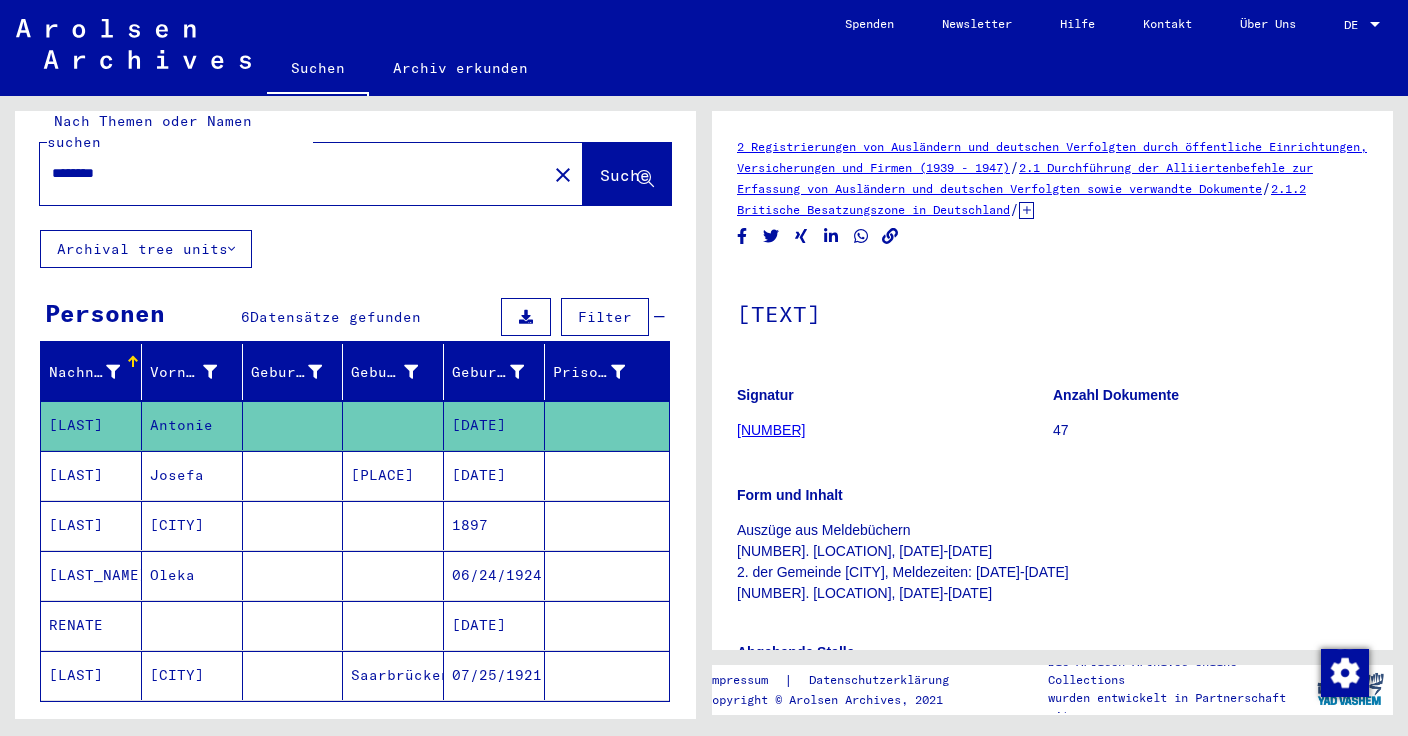 scroll, scrollTop: 0, scrollLeft: 0, axis: both 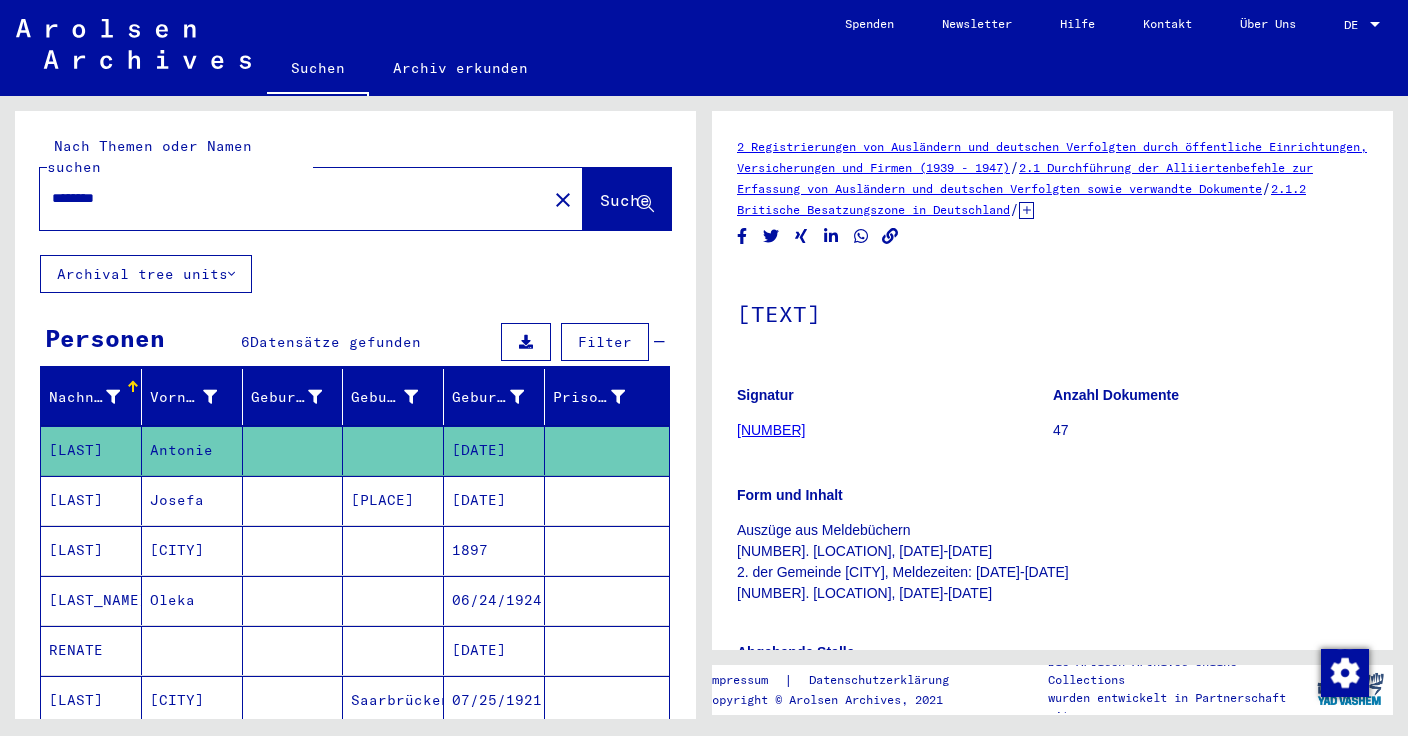 click on "********" at bounding box center [293, 198] 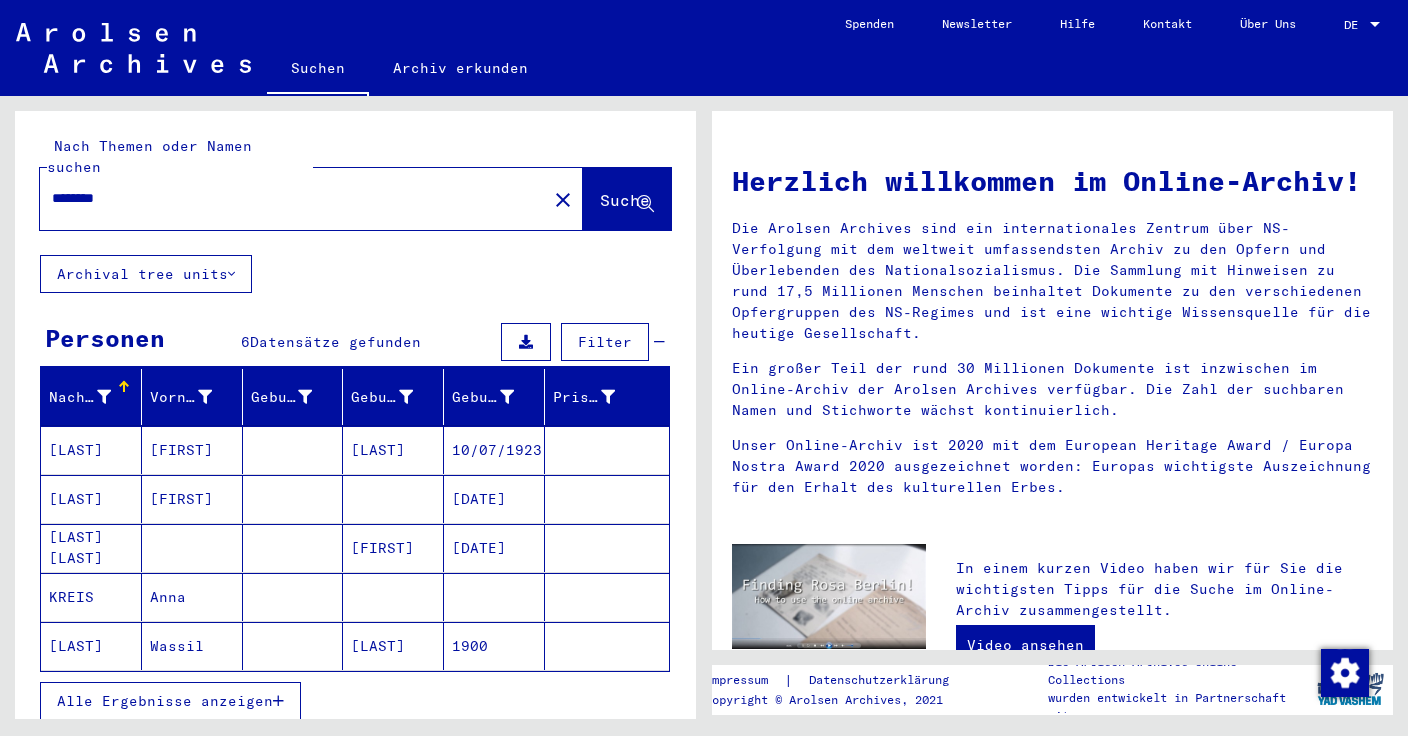 click on "[LAST] [LAST]" at bounding box center [91, 597] 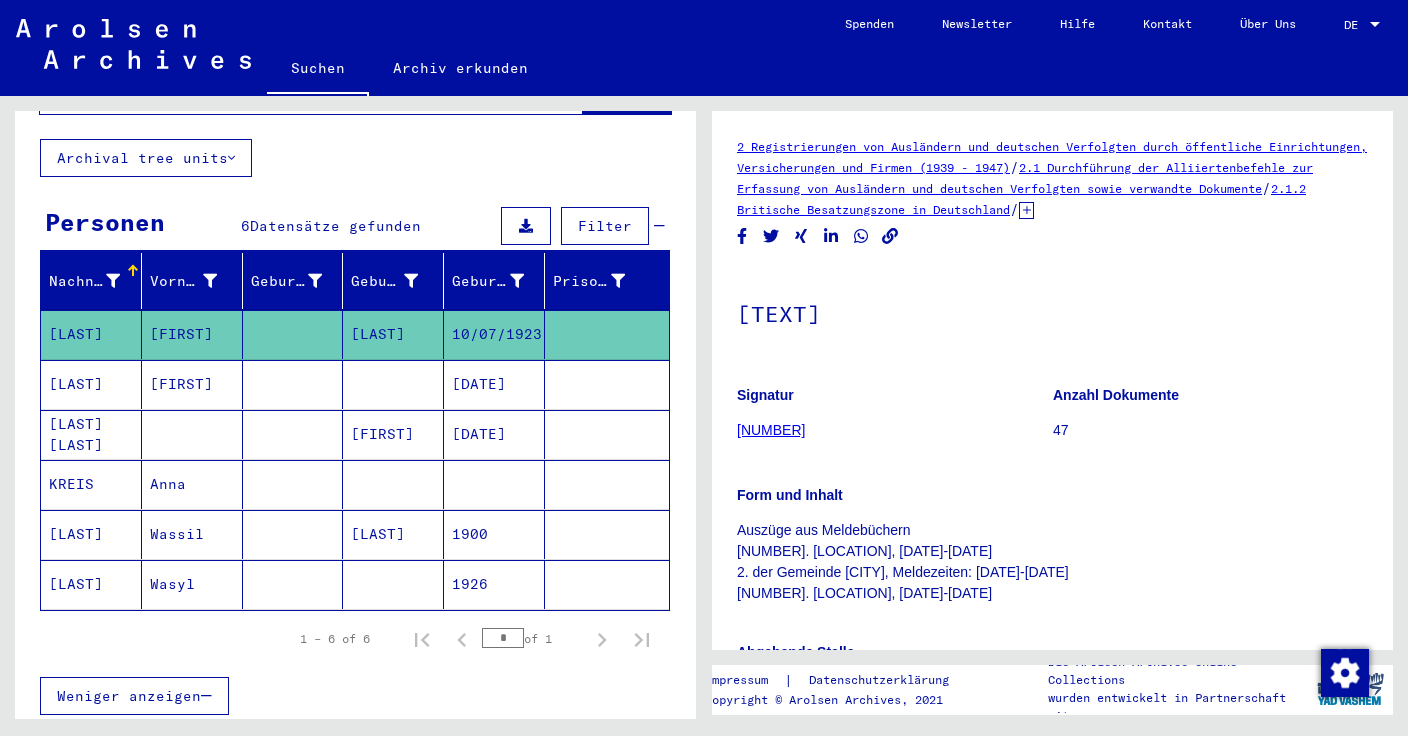 scroll, scrollTop: 0, scrollLeft: 0, axis: both 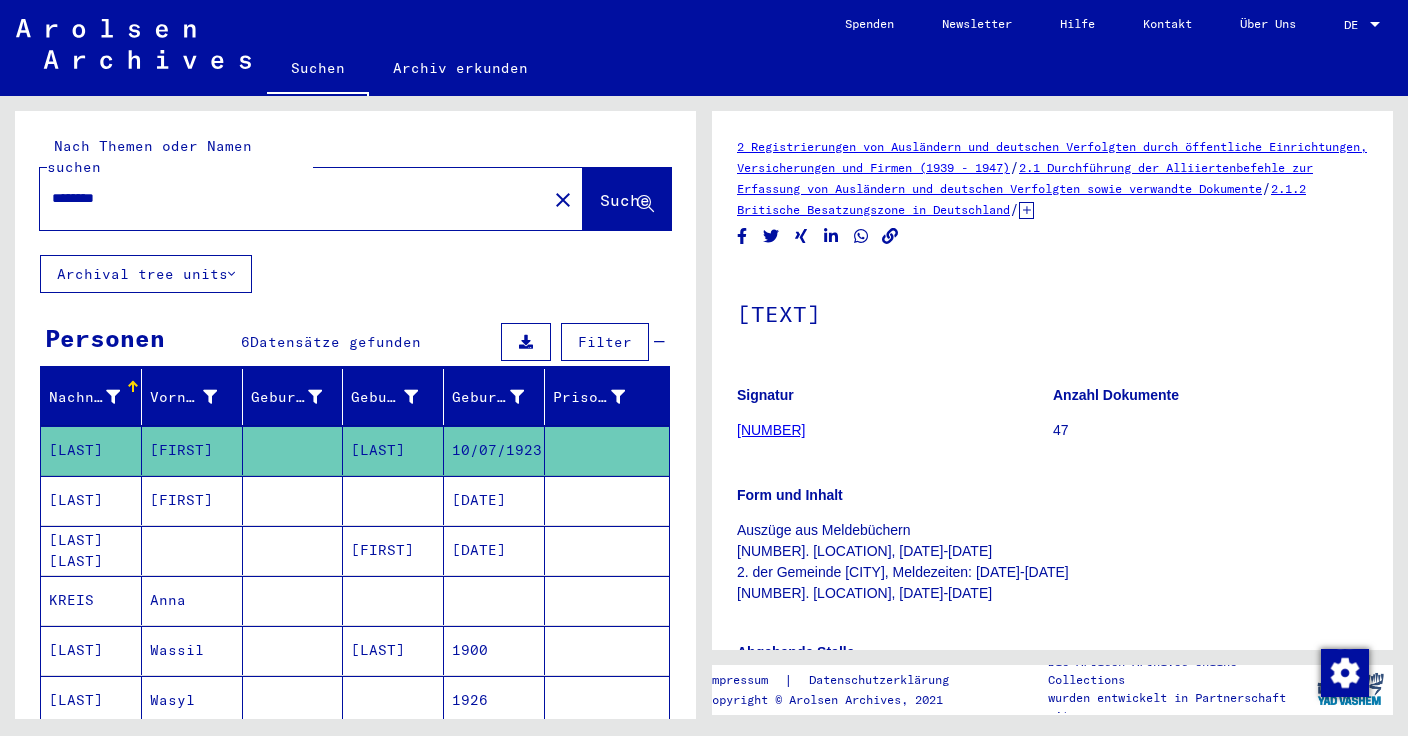 click on "********" at bounding box center [293, 198] 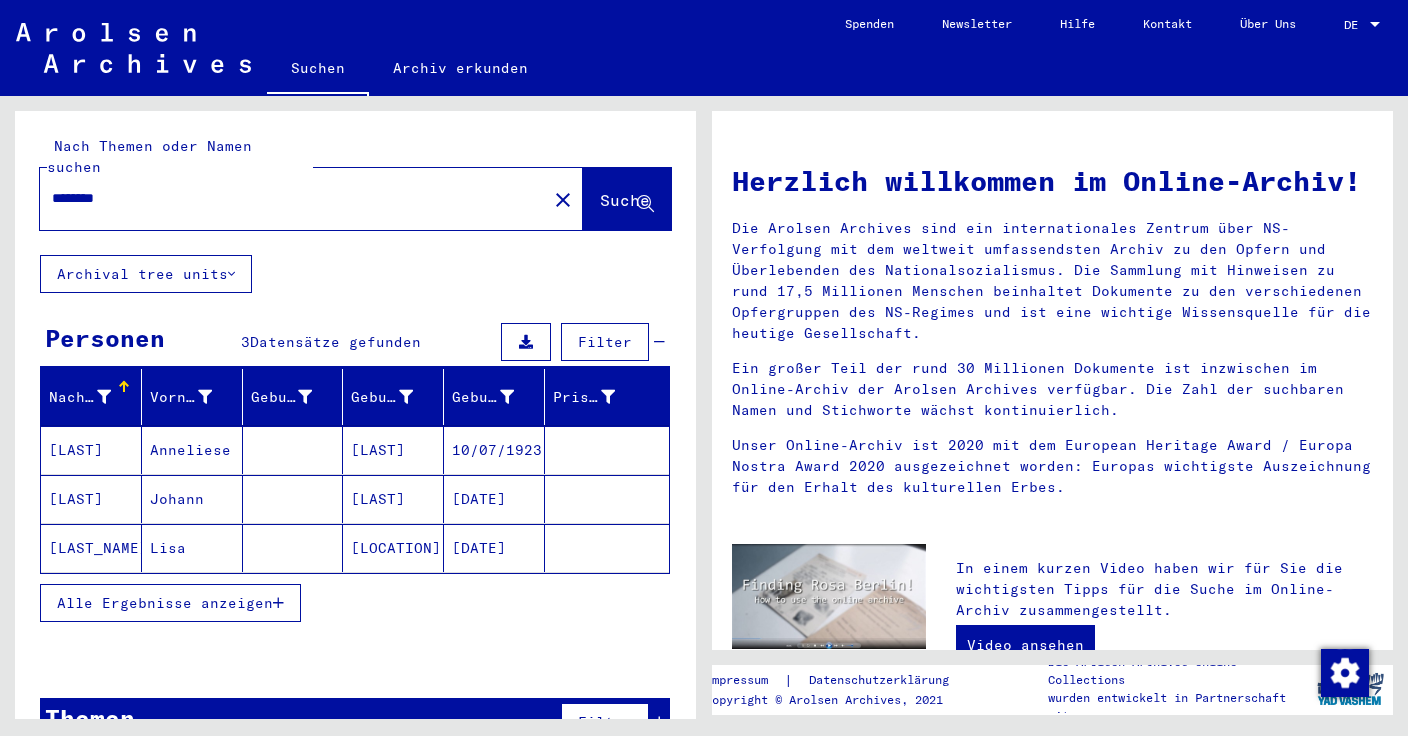 click on "Johann" at bounding box center (192, 548) 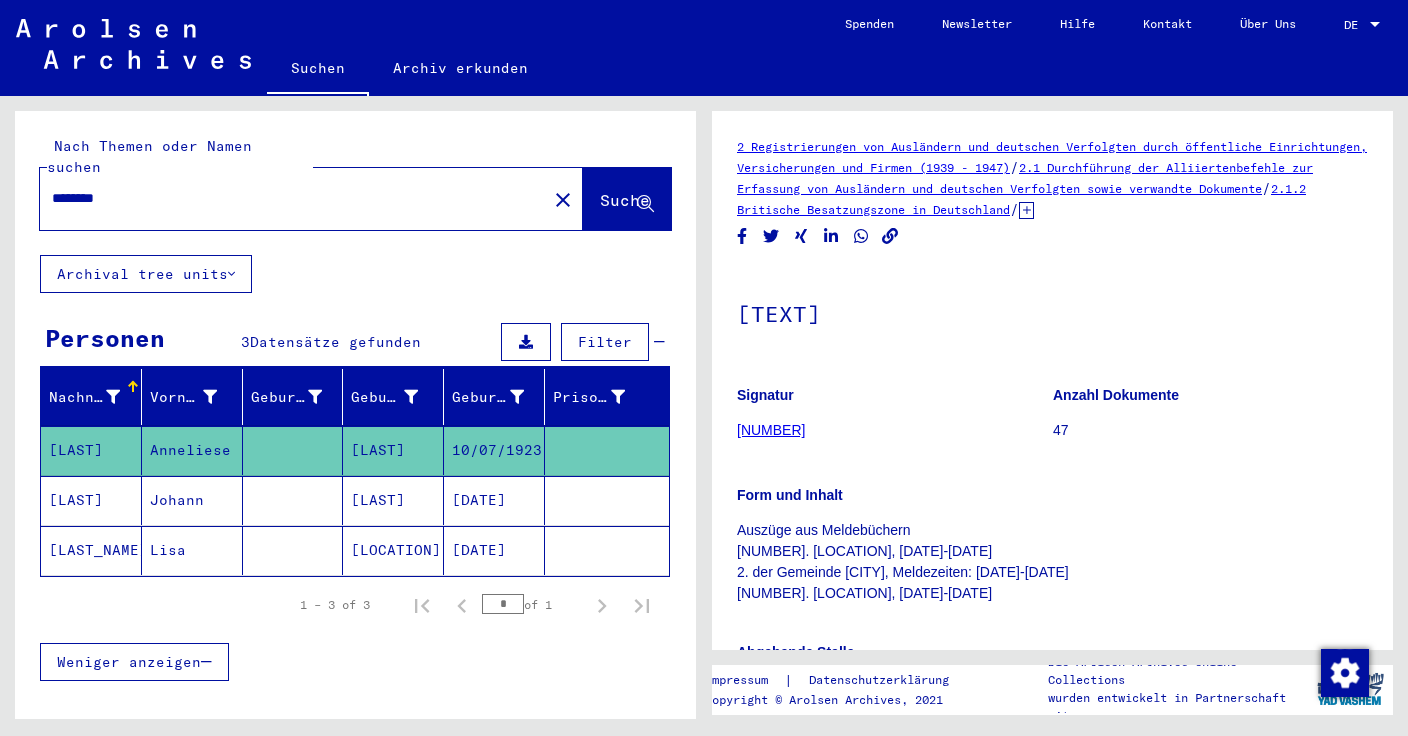 click on "********" at bounding box center (293, 198) 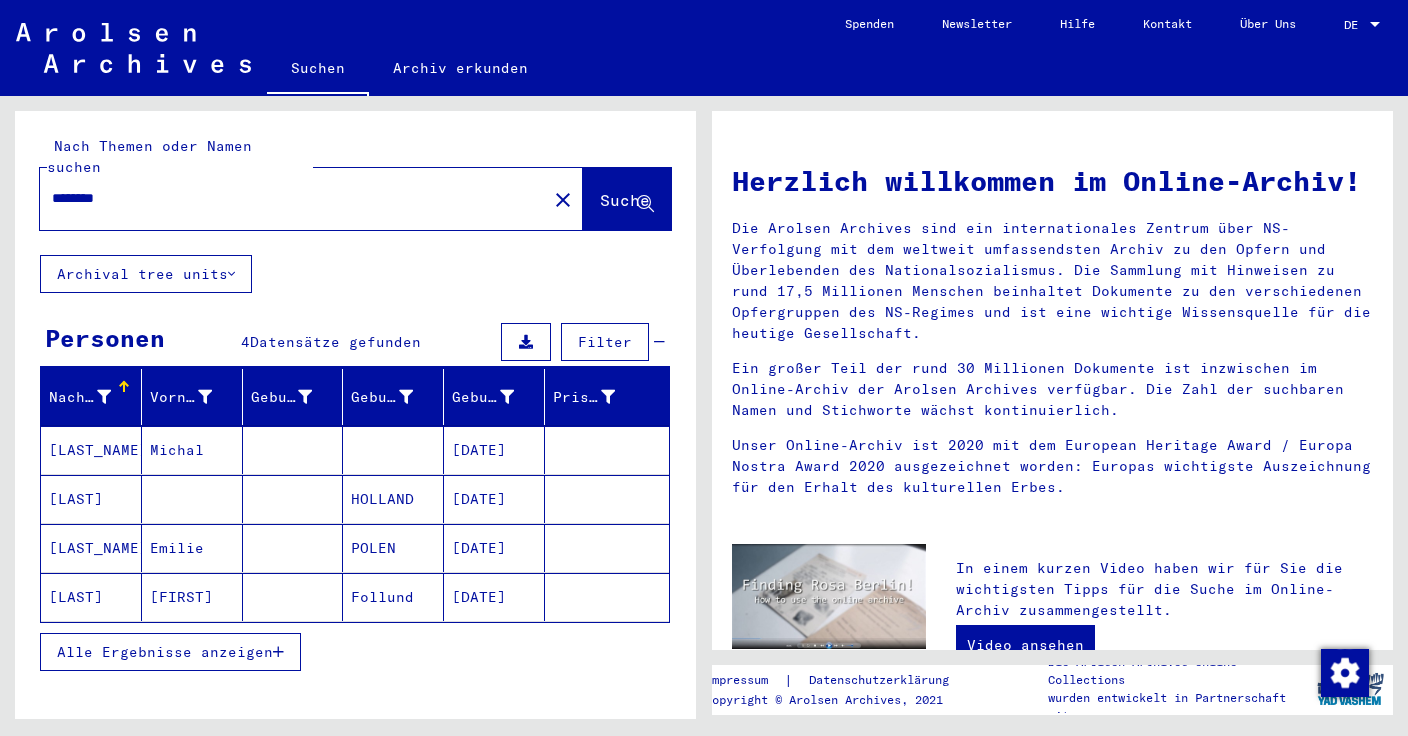 click at bounding box center (293, 548) 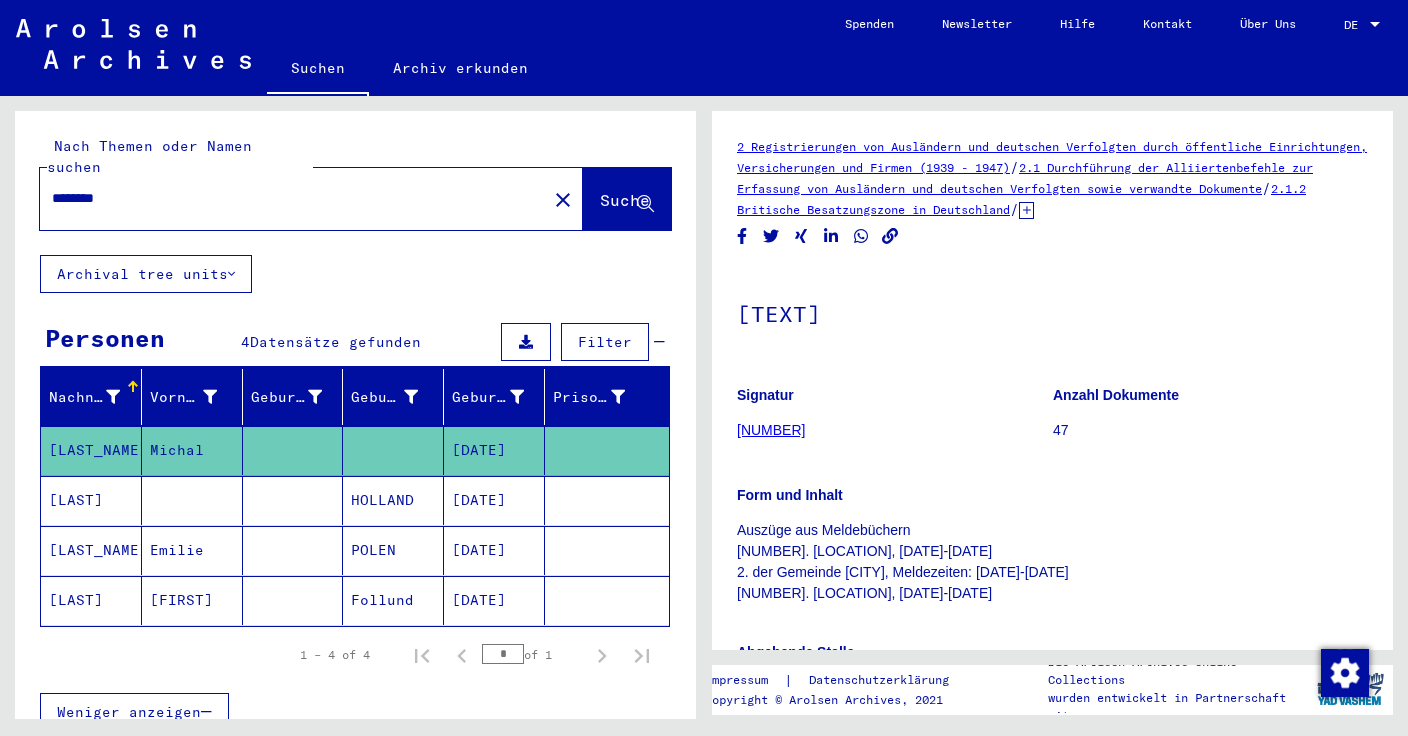 click on "********" at bounding box center [293, 198] 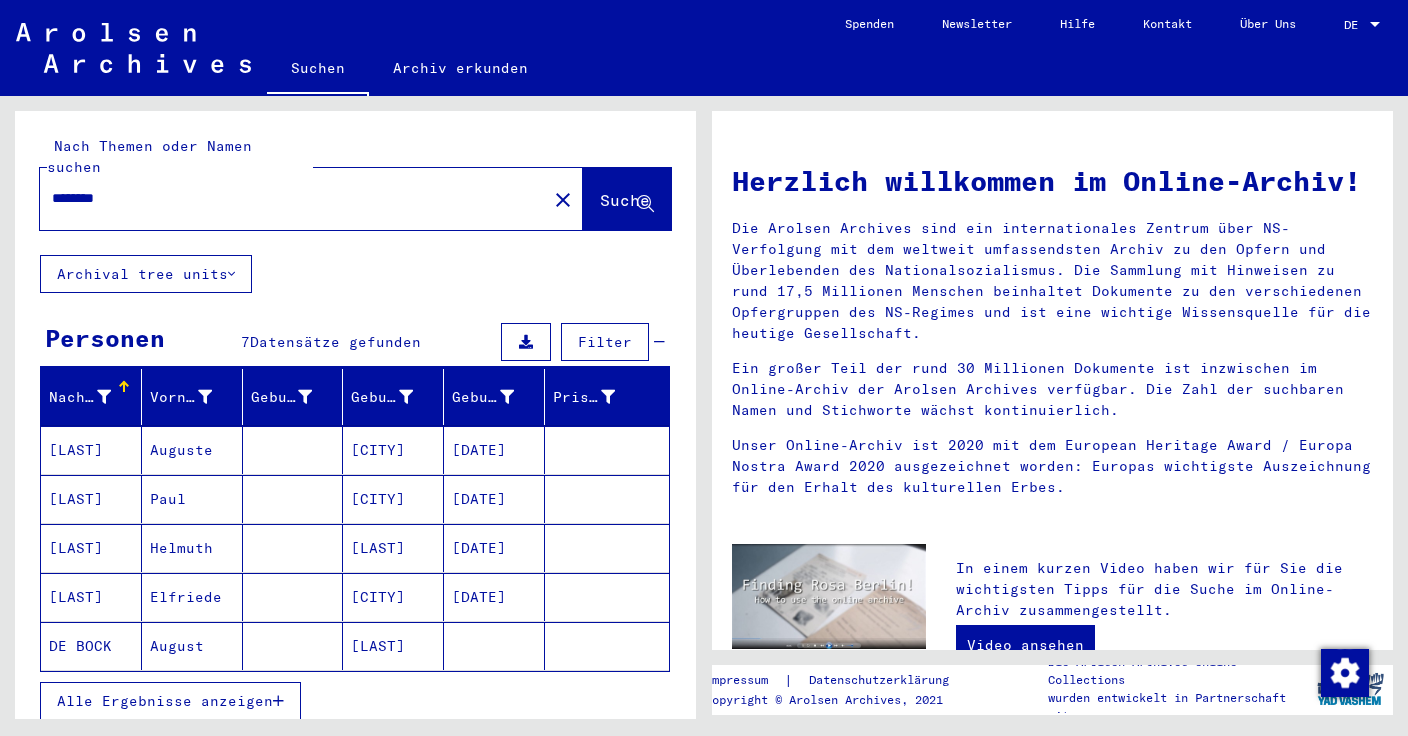 click on "Paul" at bounding box center [192, 548] 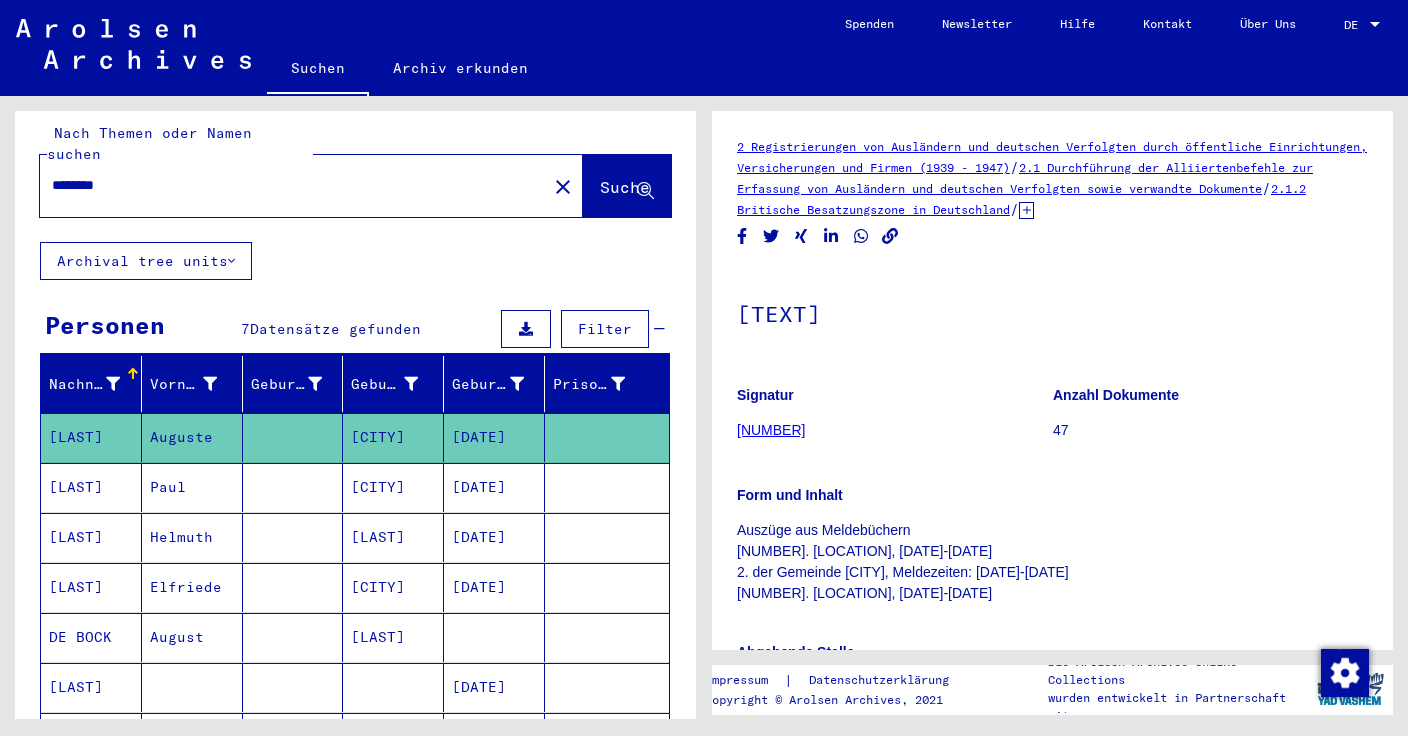 scroll, scrollTop: 0, scrollLeft: 0, axis: both 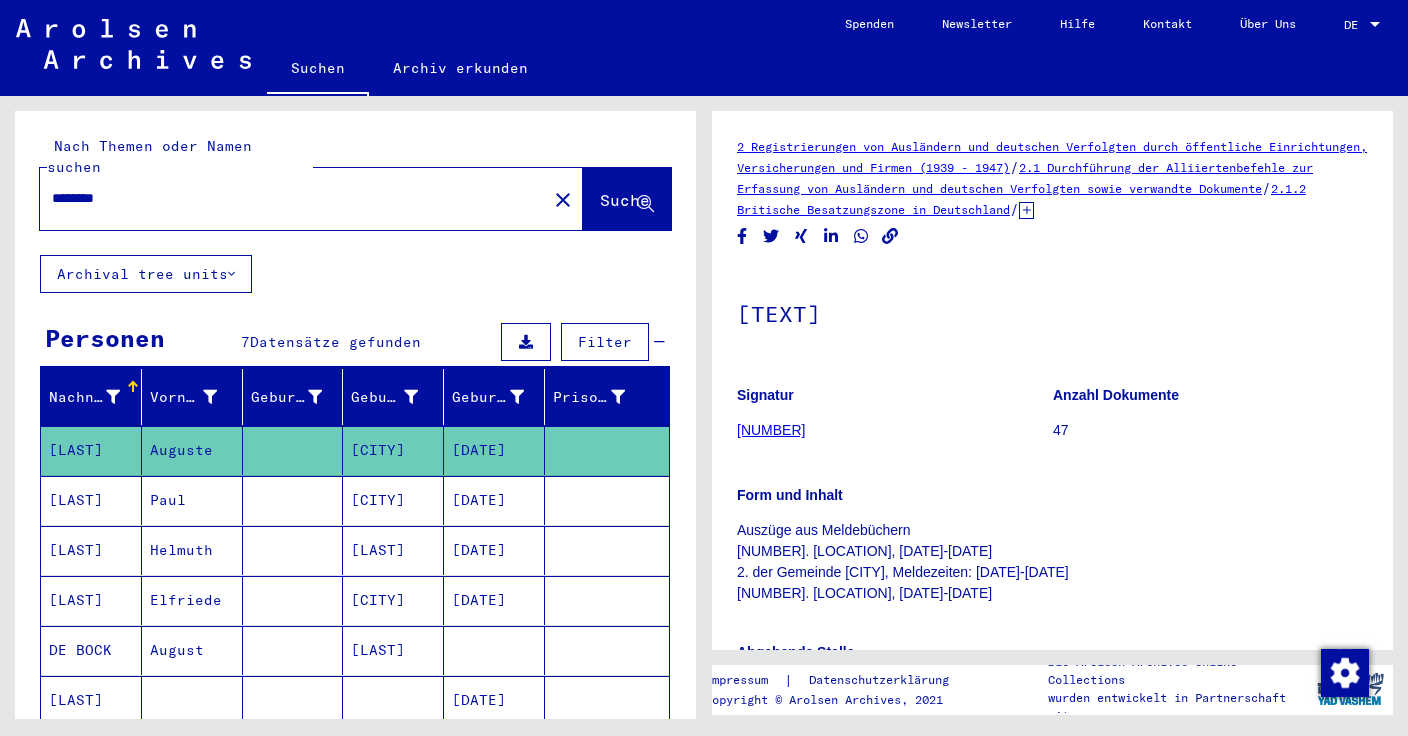 click on "********" at bounding box center [293, 198] 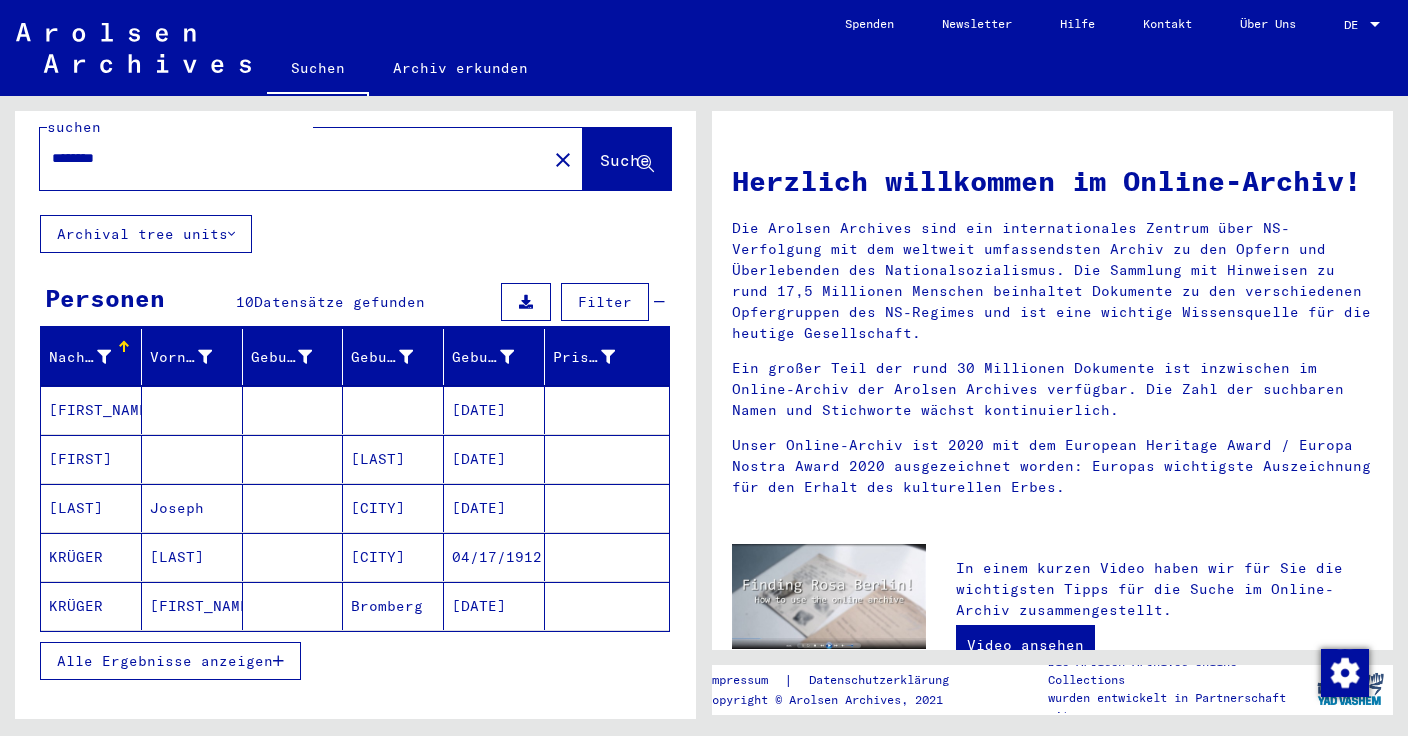 scroll, scrollTop: 48, scrollLeft: 0, axis: vertical 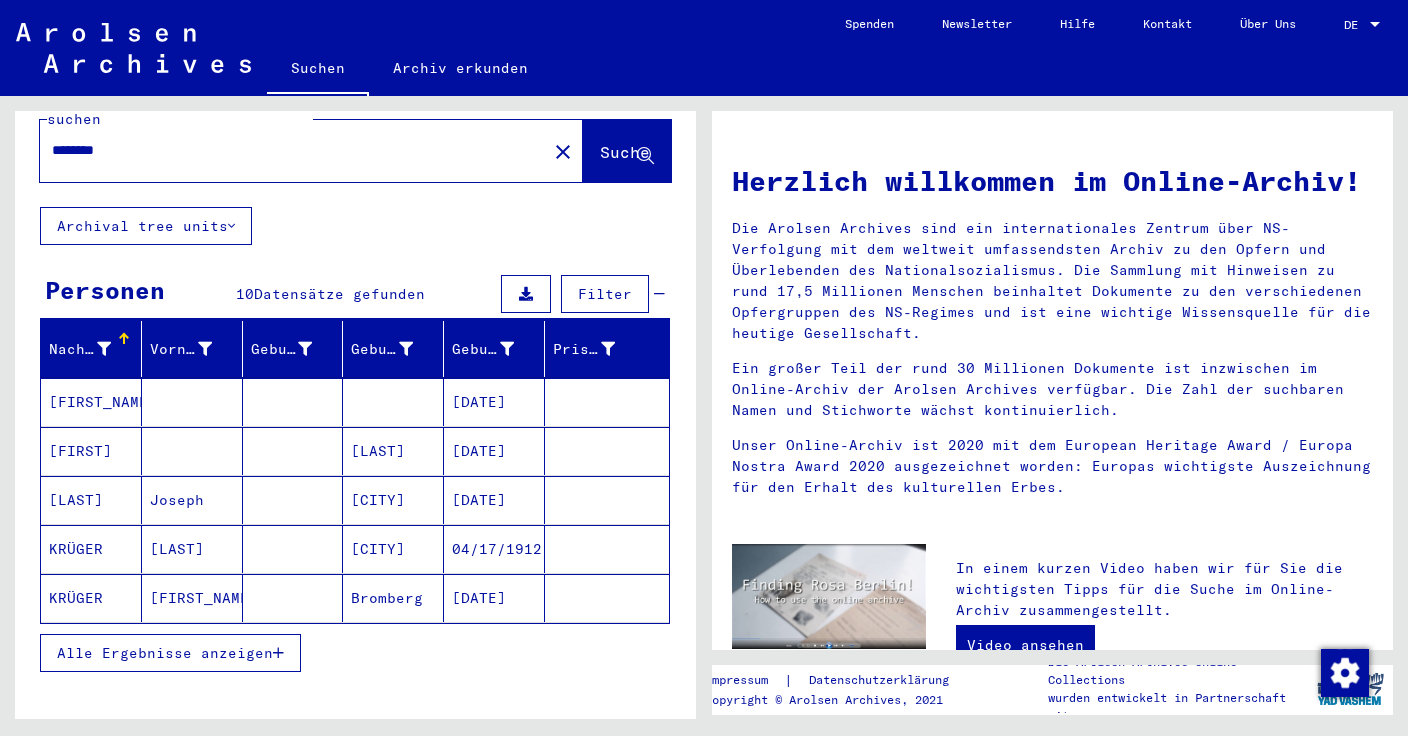 click at bounding box center (278, 653) 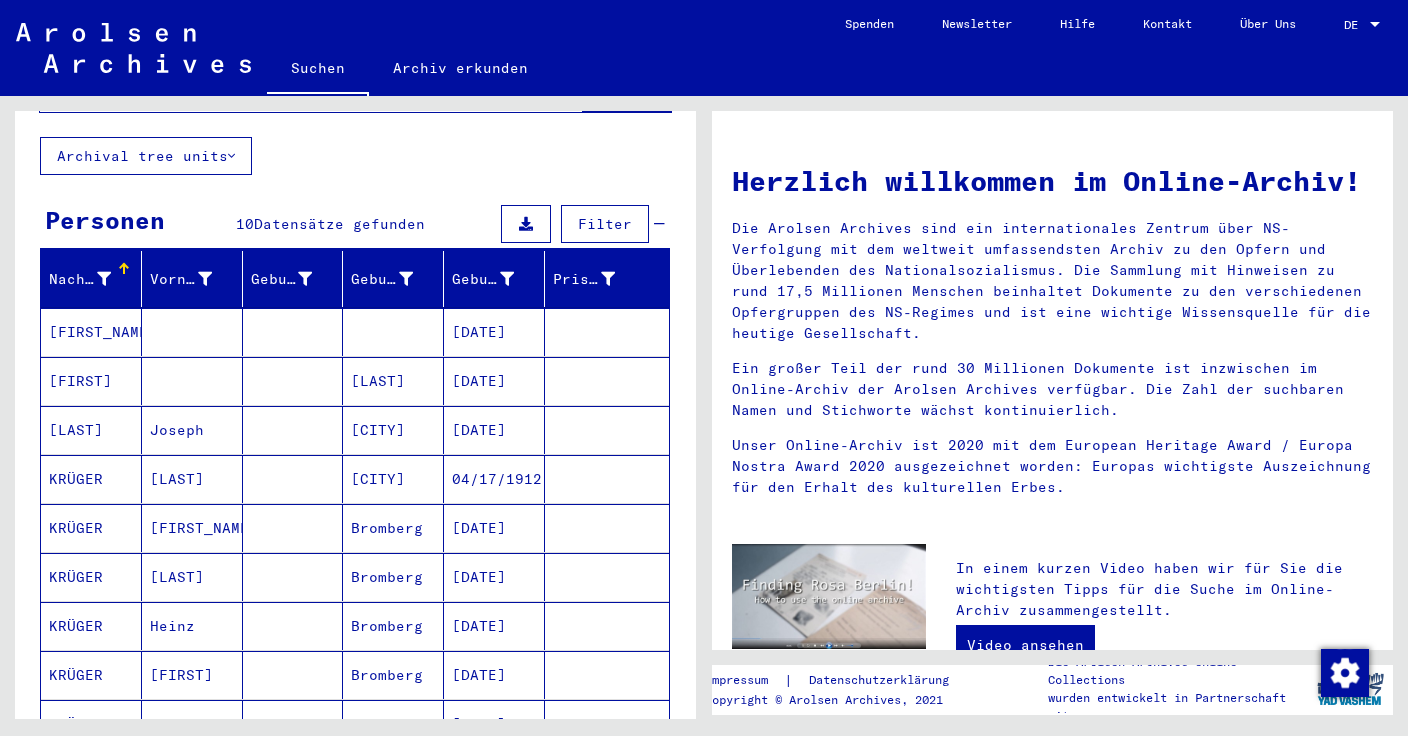 scroll, scrollTop: 0, scrollLeft: 0, axis: both 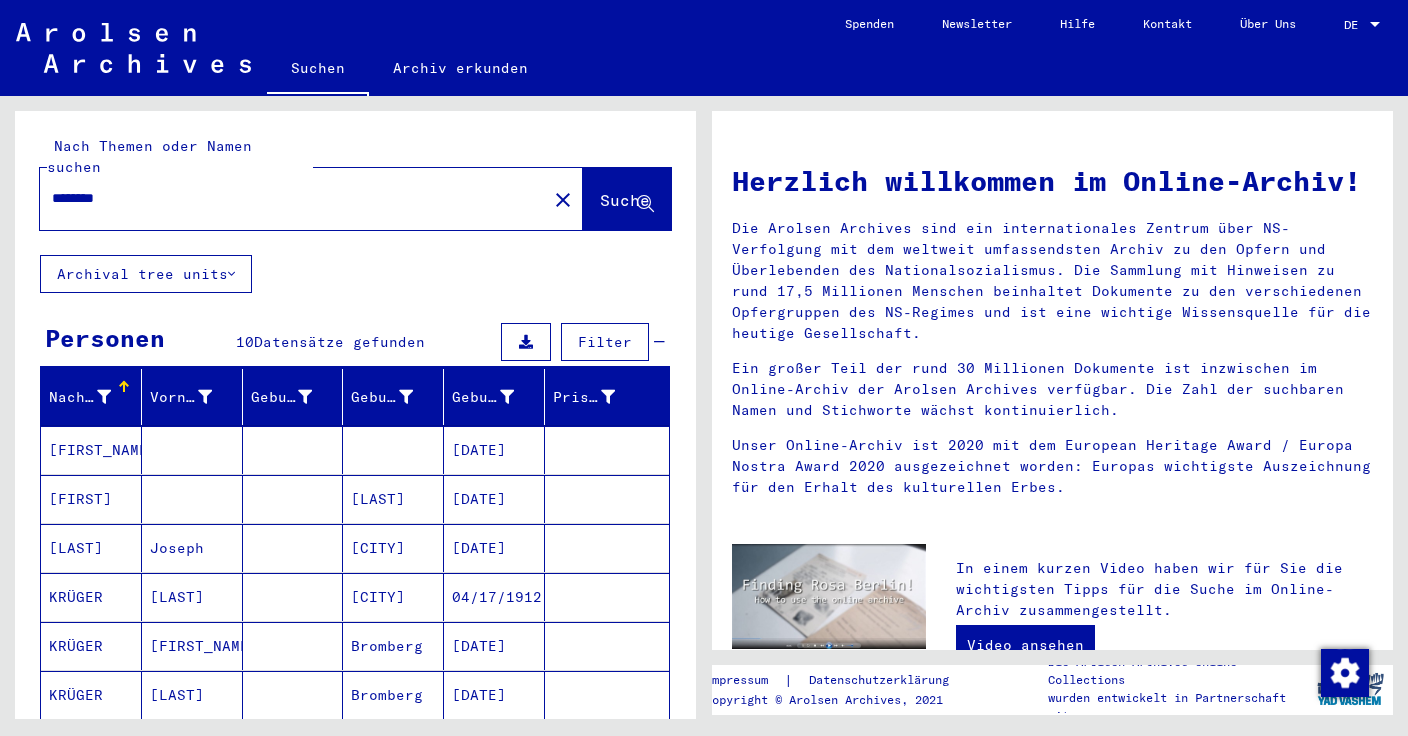 click on "********" at bounding box center (287, 198) 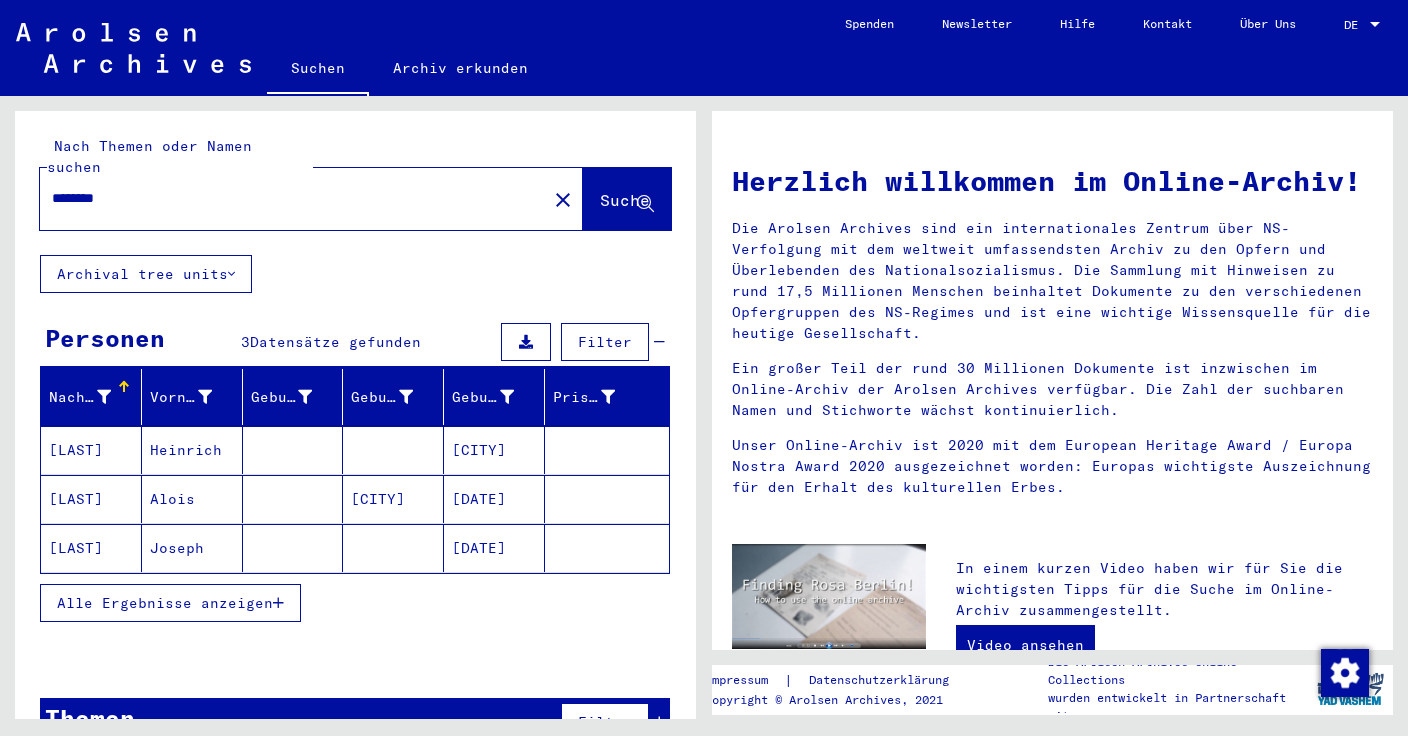 click on "********" at bounding box center [287, 198] 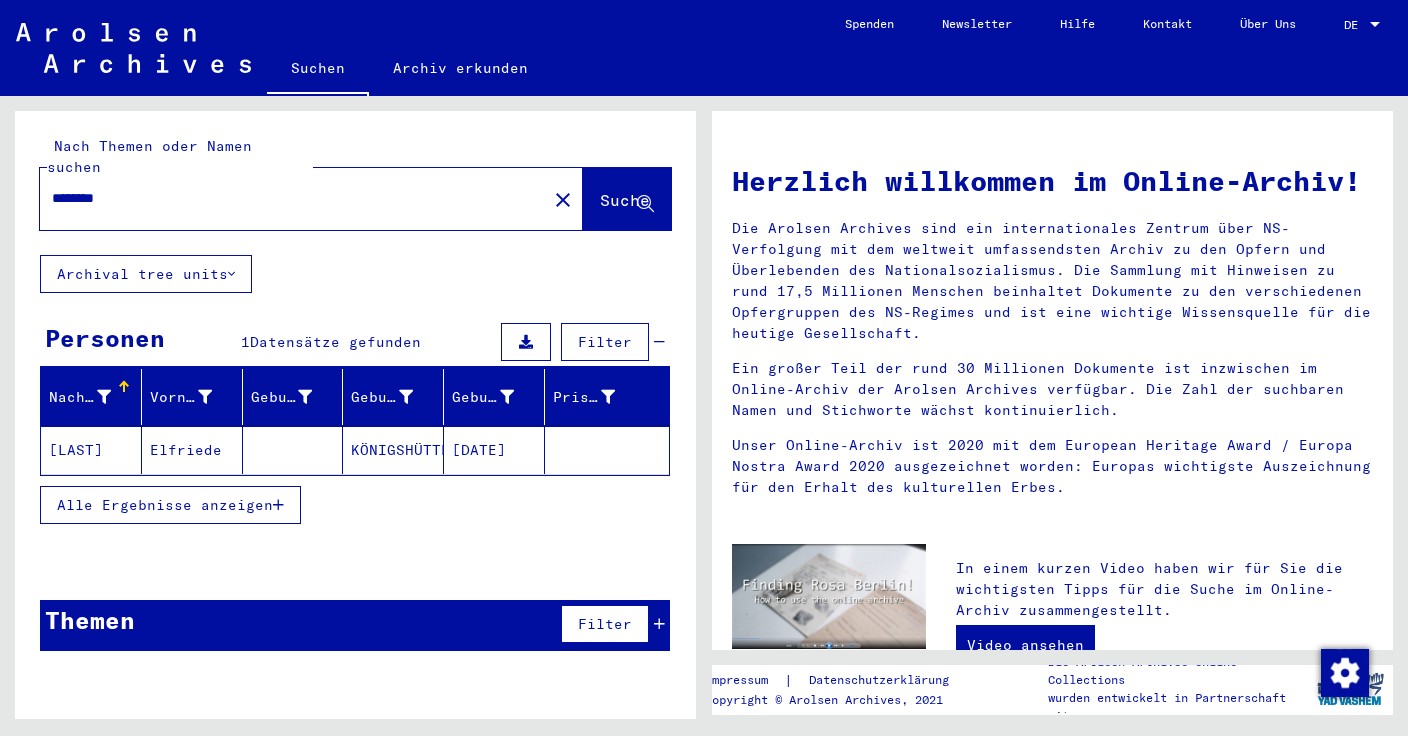 click on "[LAST]" 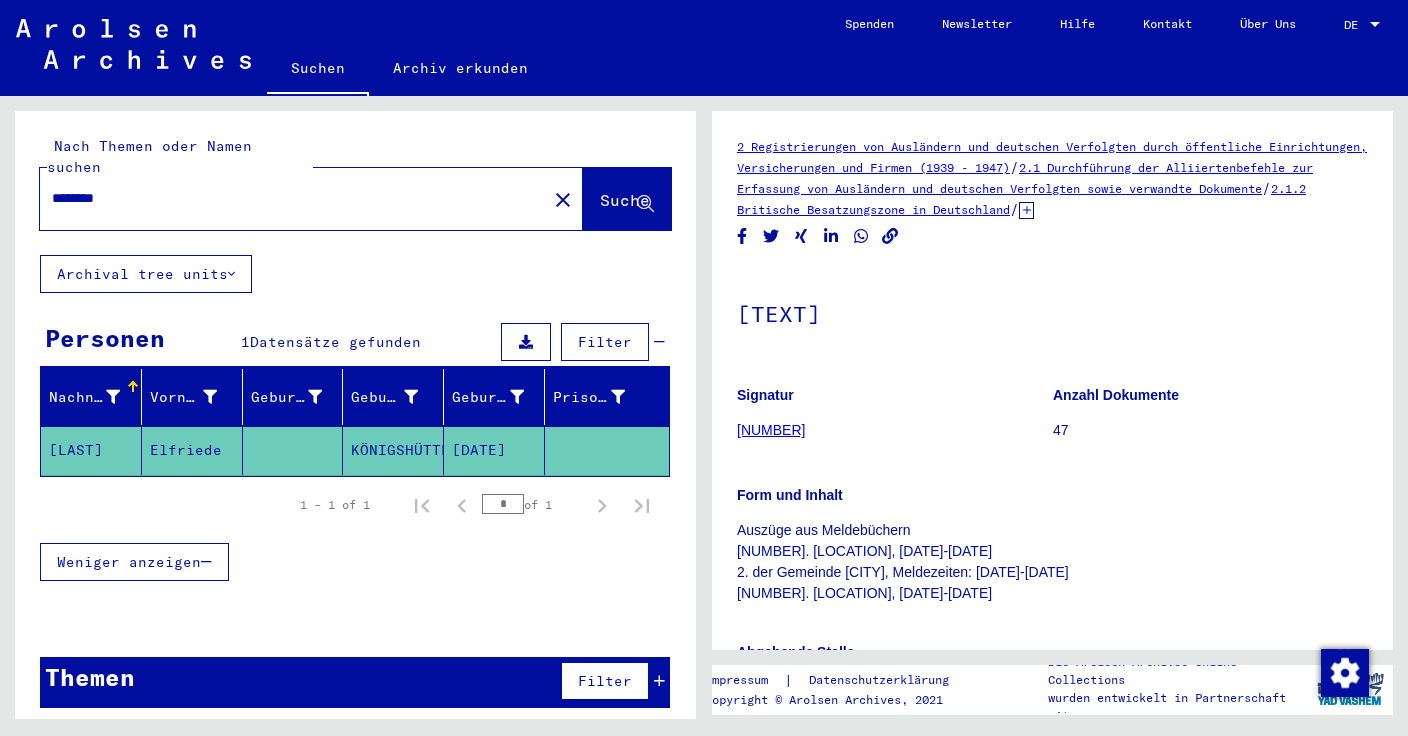 click on "********" at bounding box center [293, 198] 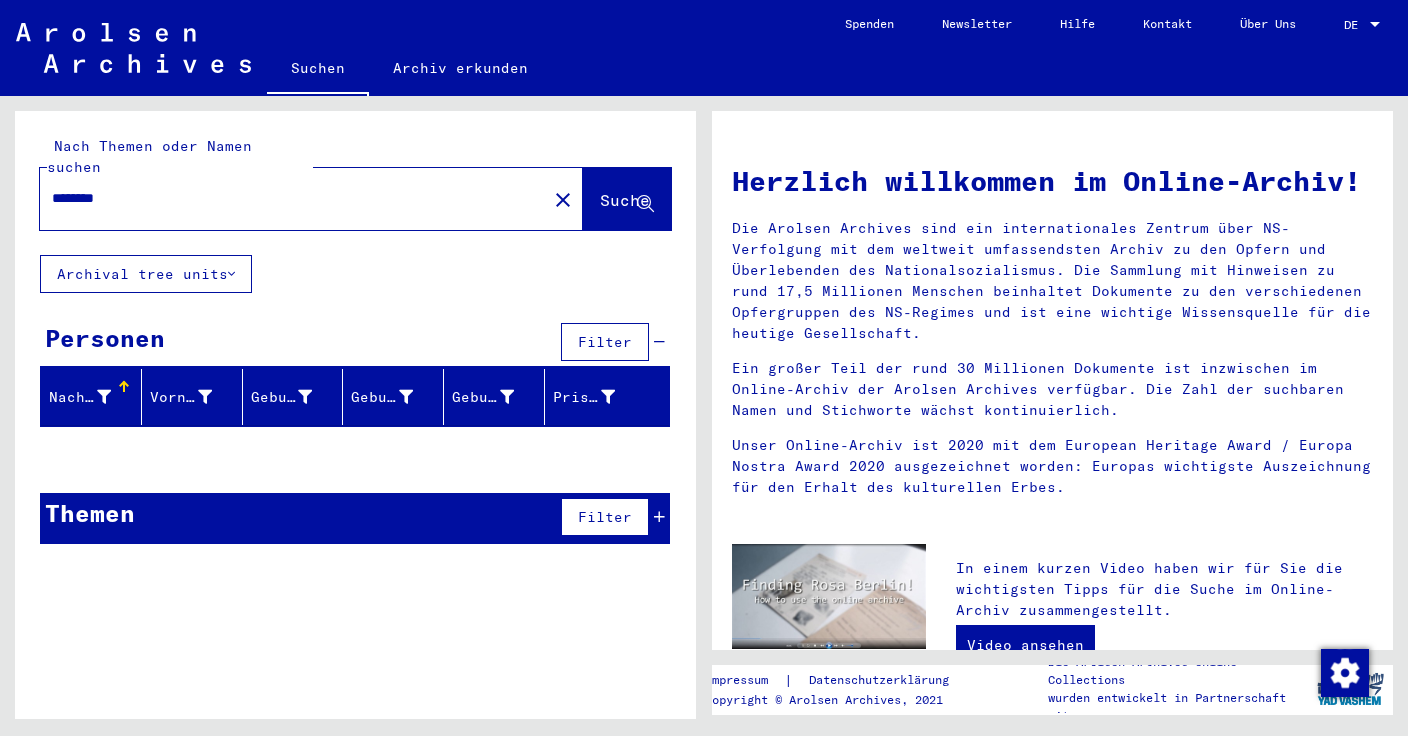drag, startPoint x: 119, startPoint y: 179, endPoint x: 39, endPoint y: 180, distance: 80.00625 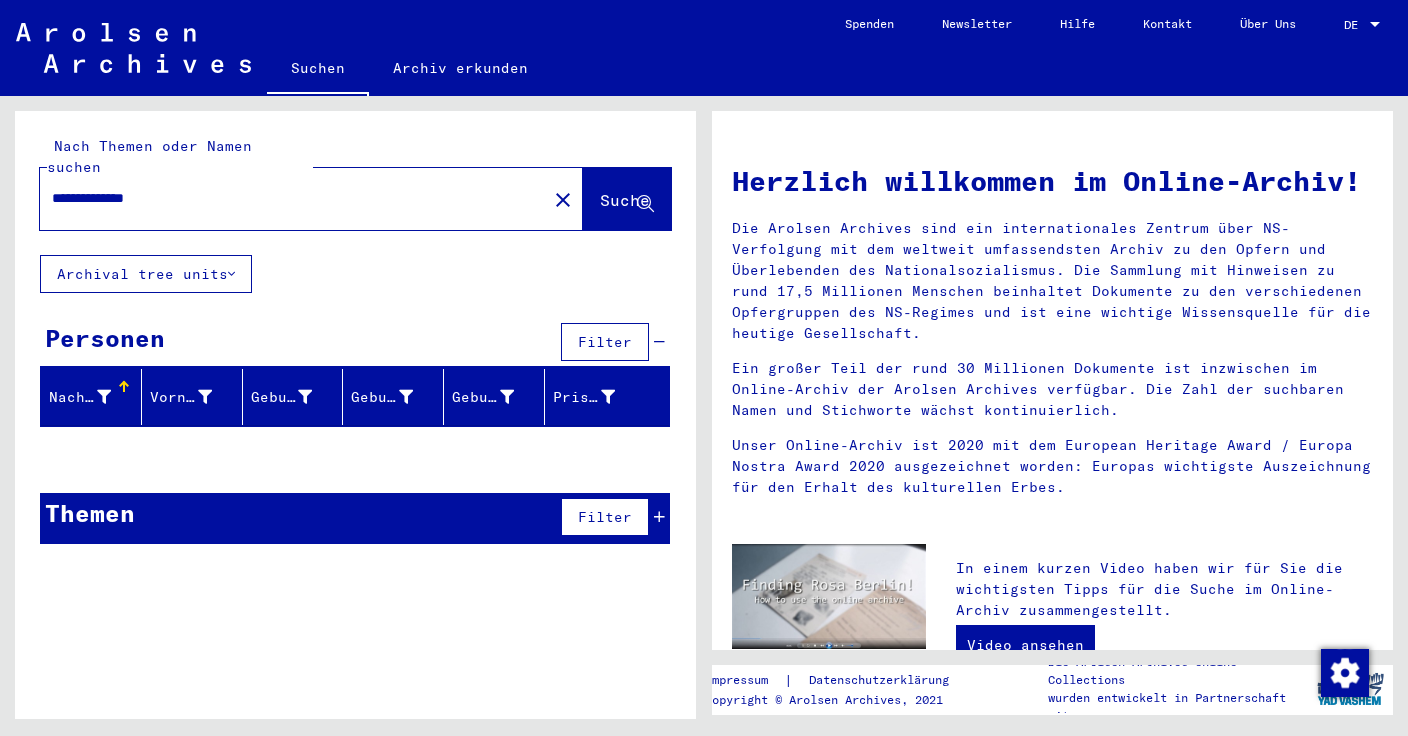click on "**********" at bounding box center (287, 198) 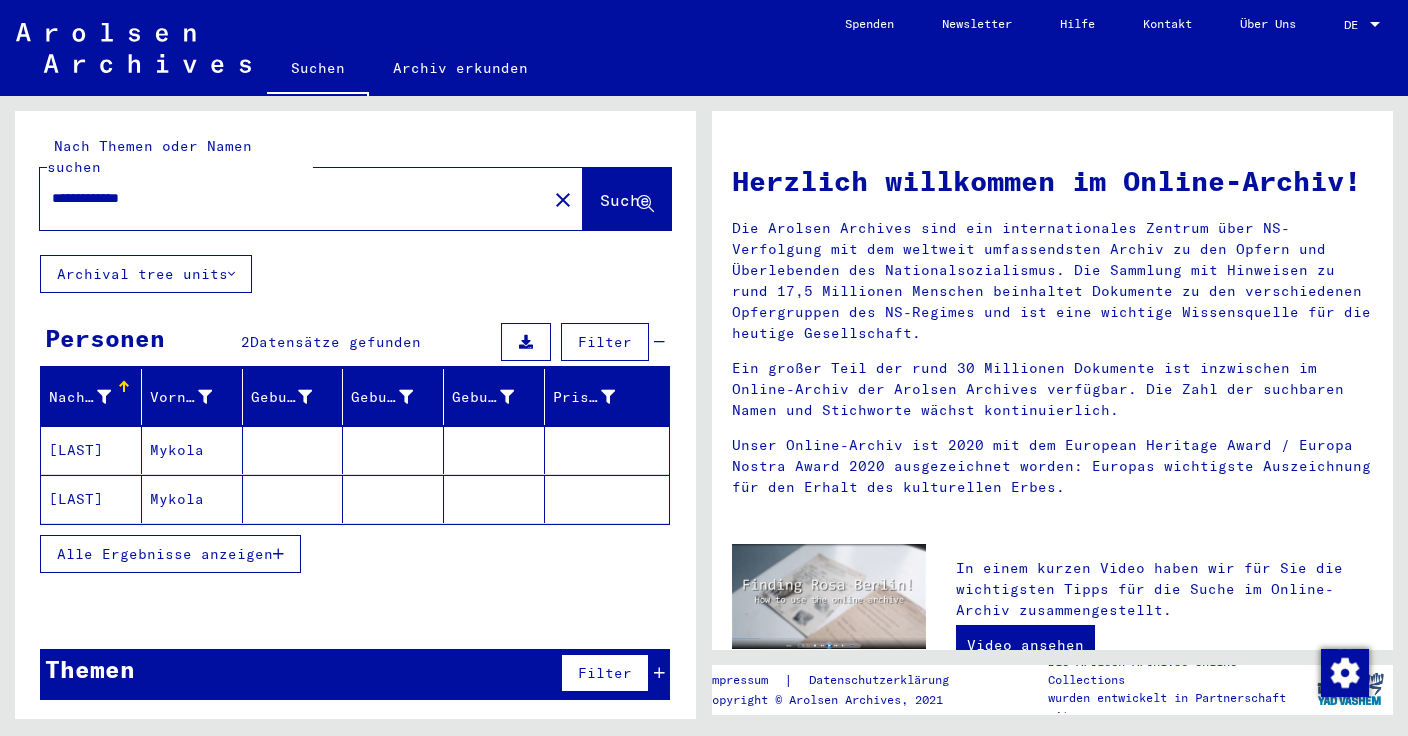 click on "[LAST]" at bounding box center [91, 499] 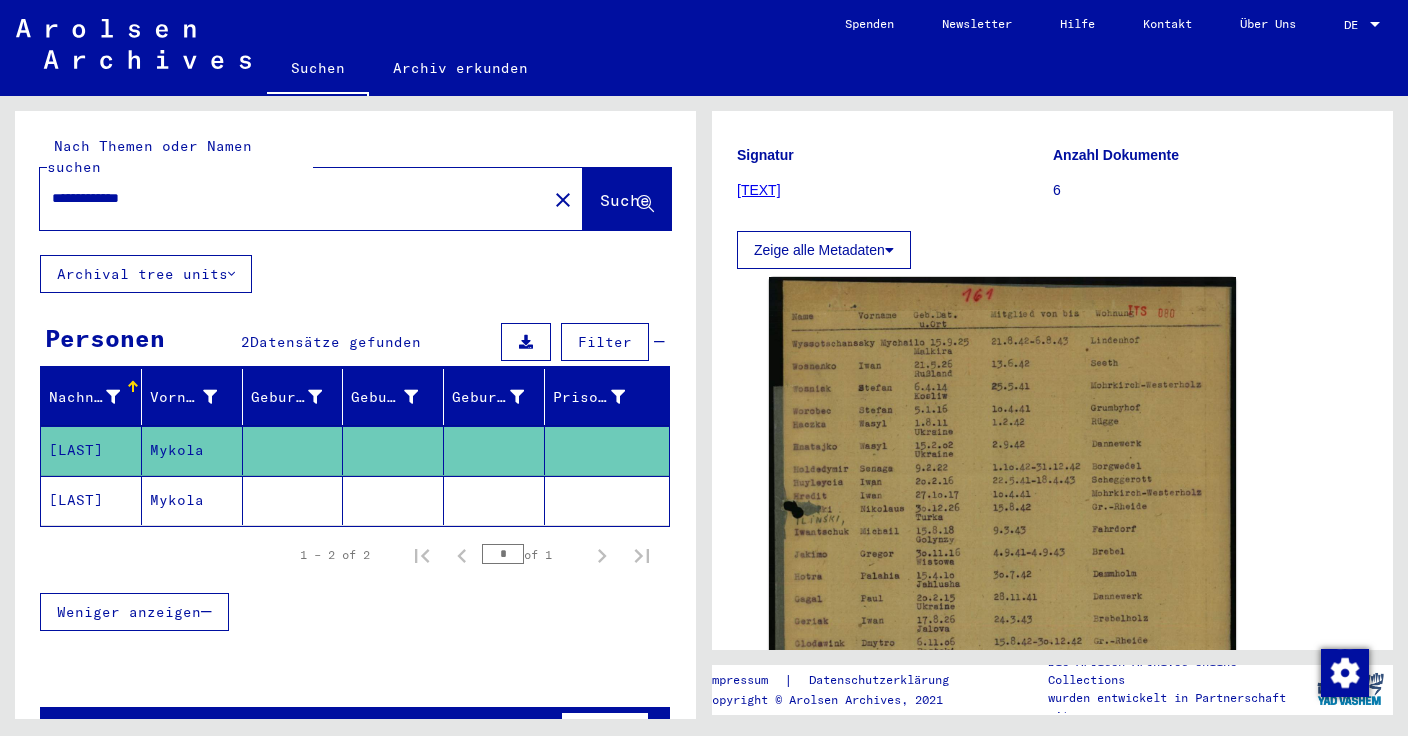 scroll, scrollTop: 343, scrollLeft: 0, axis: vertical 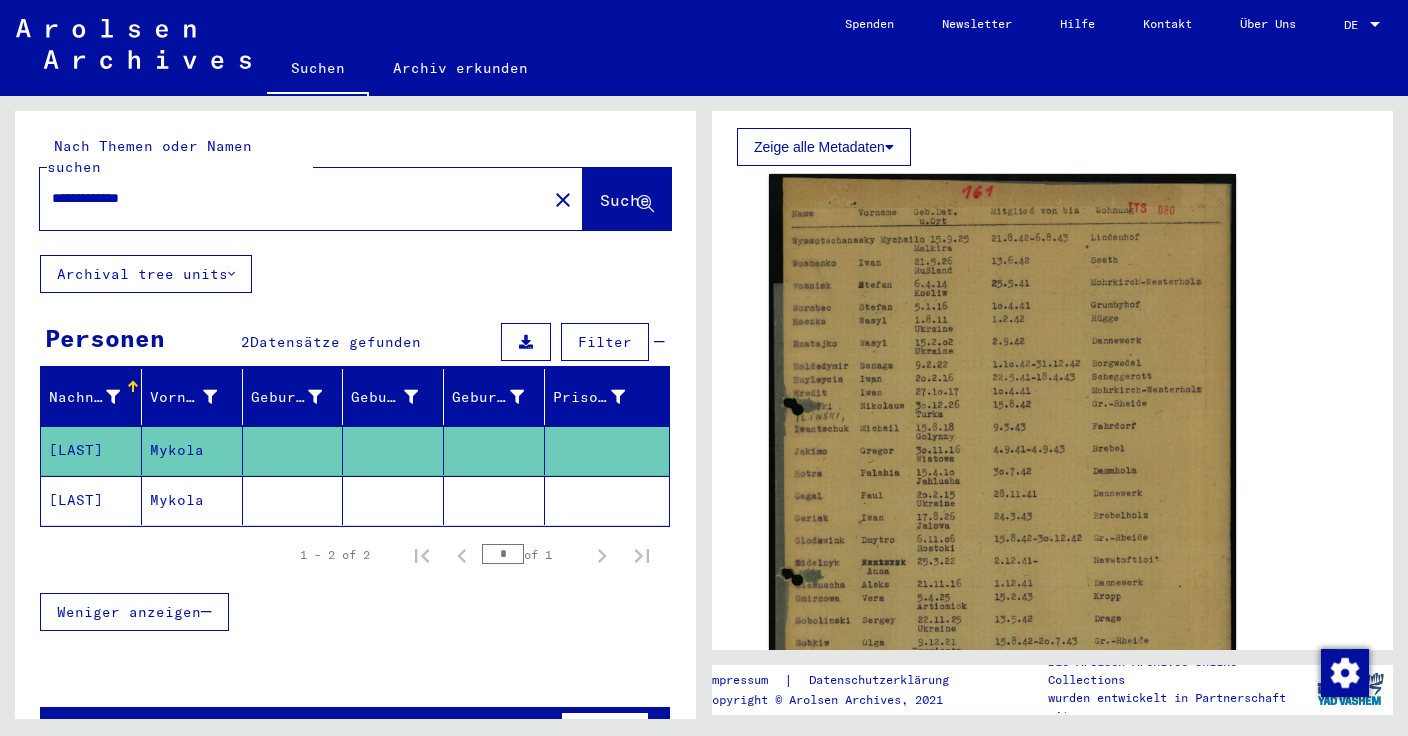 click 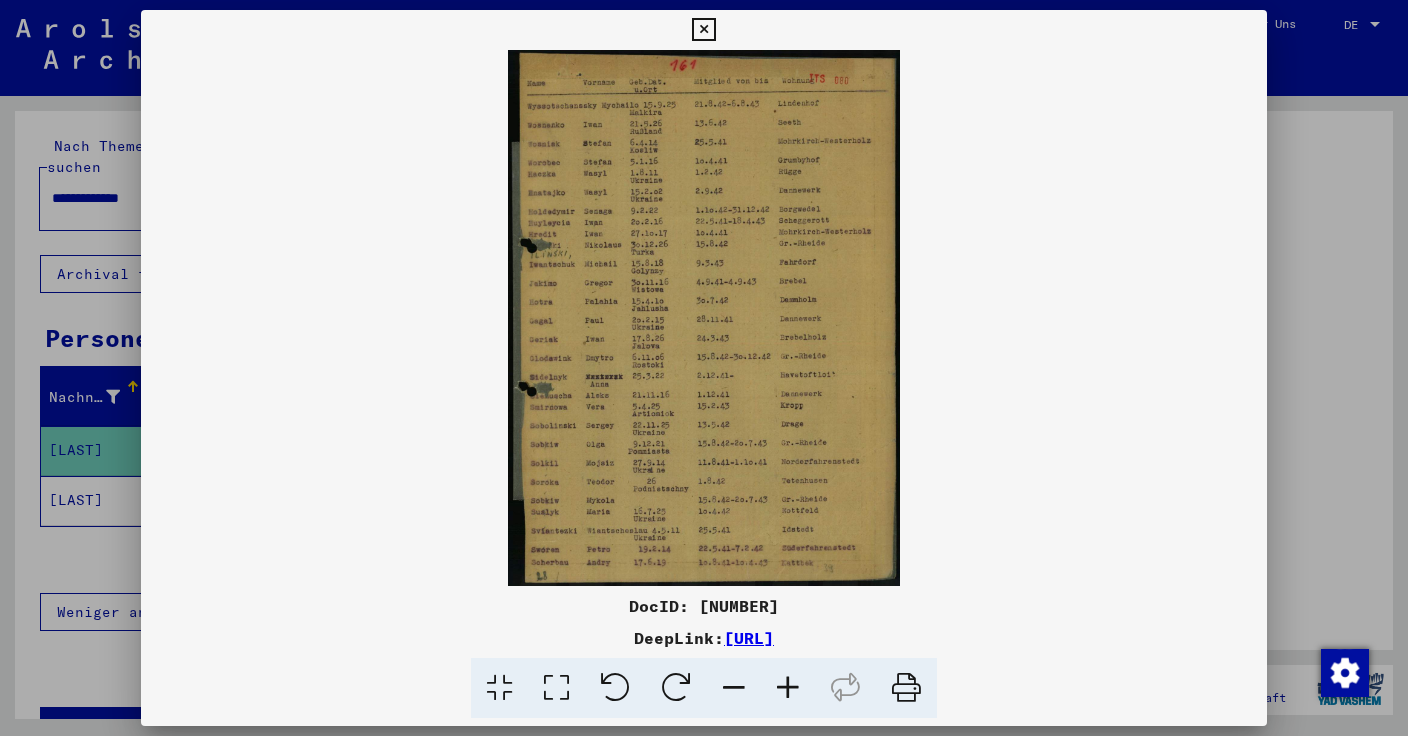 click at bounding box center (703, 30) 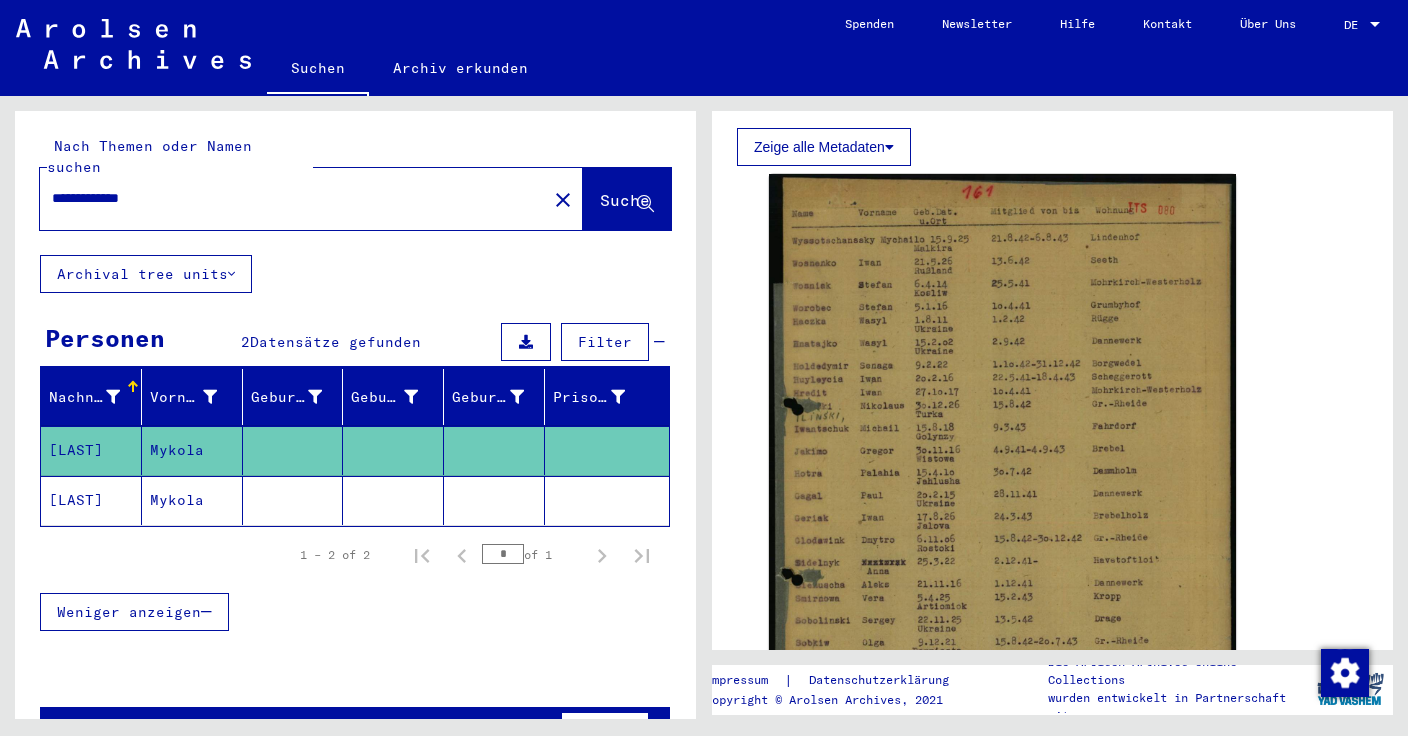 click on "Mykola" 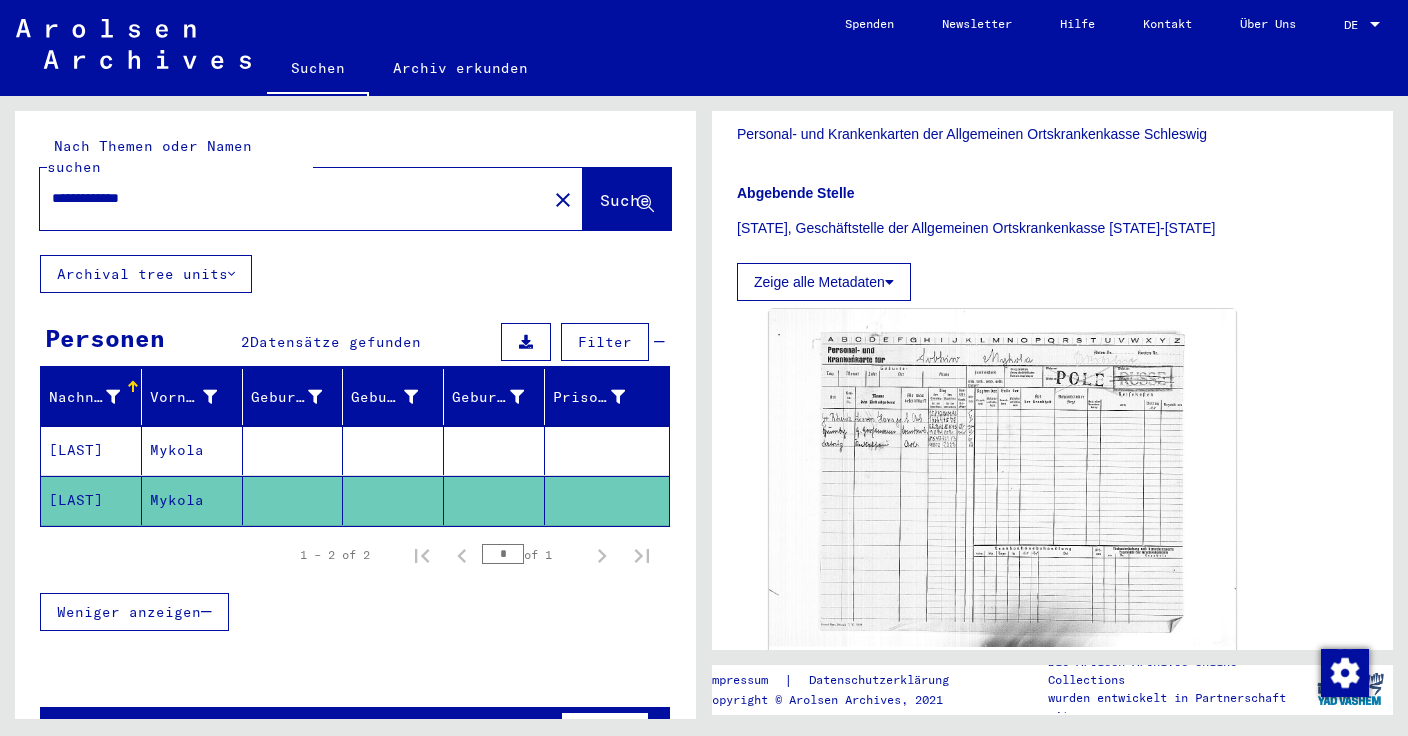 scroll, scrollTop: 443, scrollLeft: 0, axis: vertical 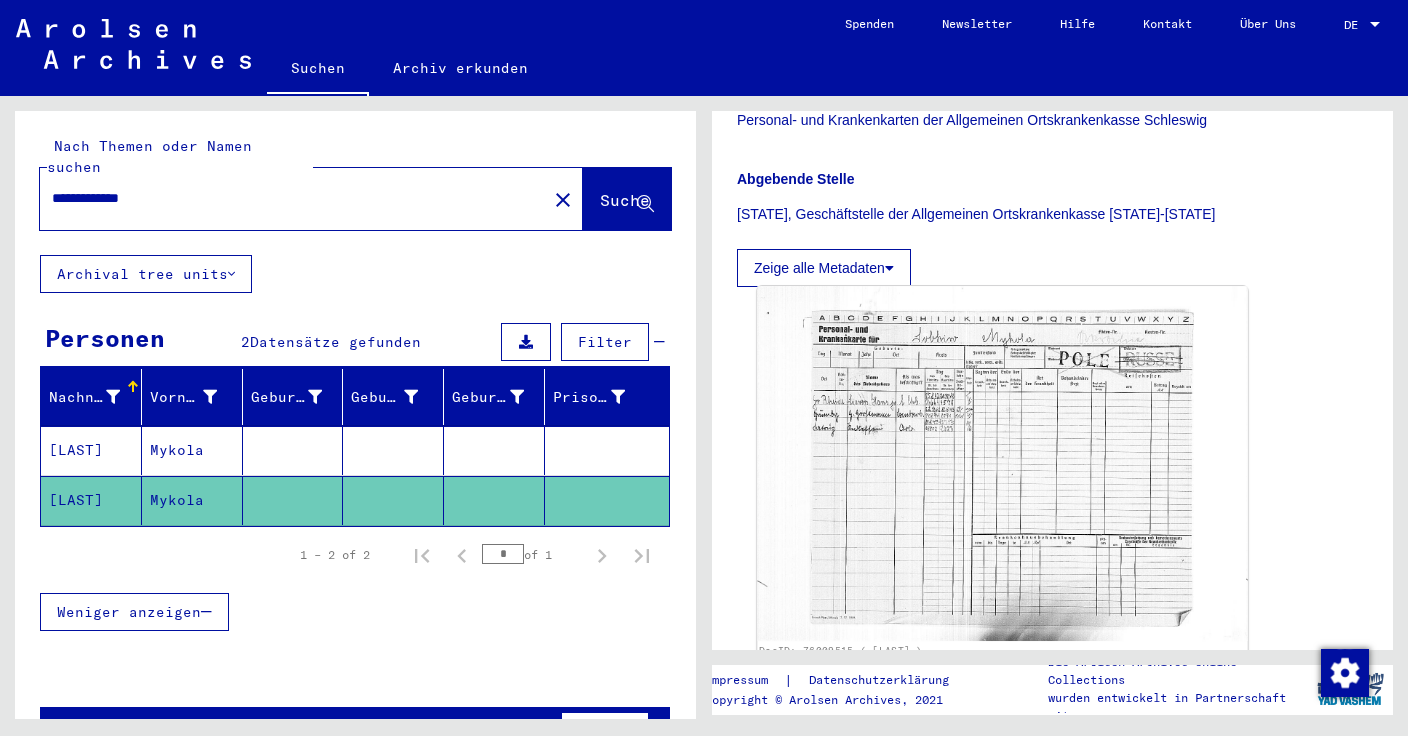 click 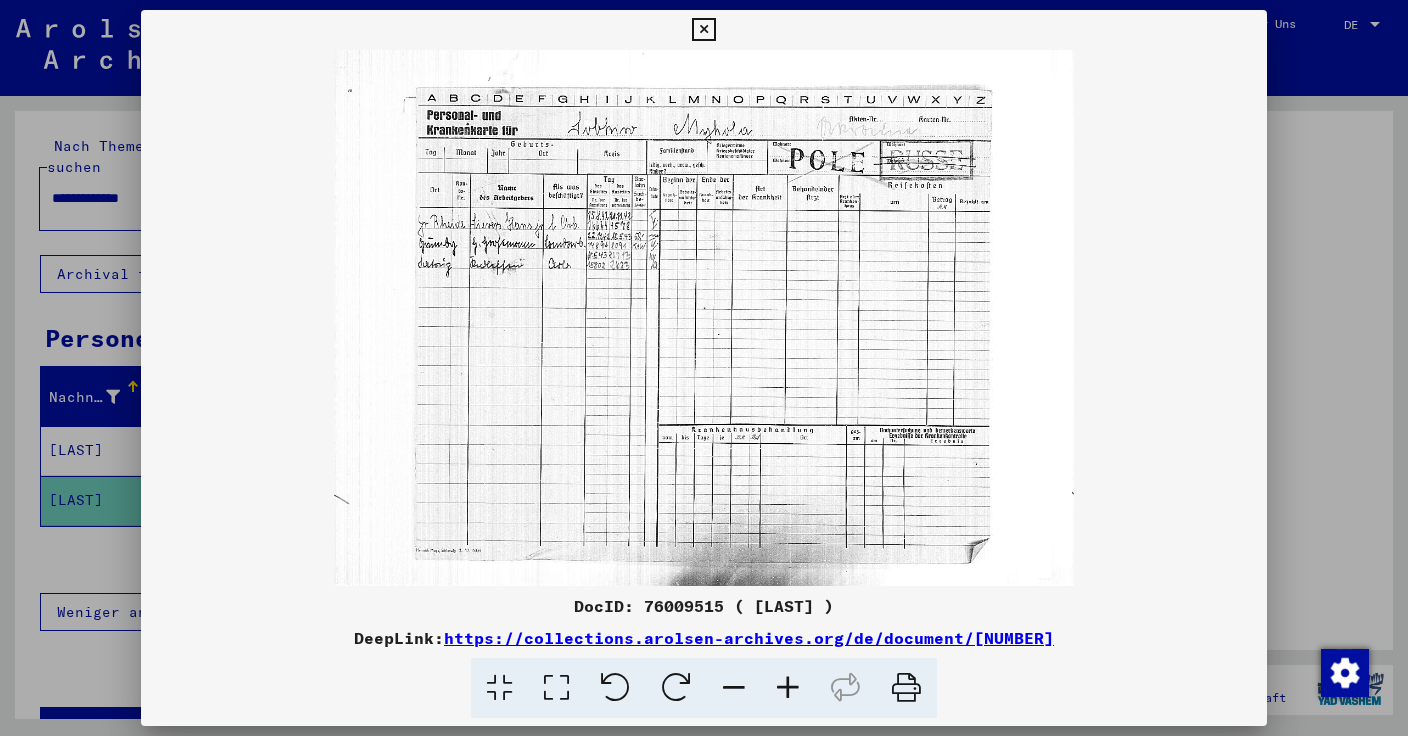 click at bounding box center (703, 30) 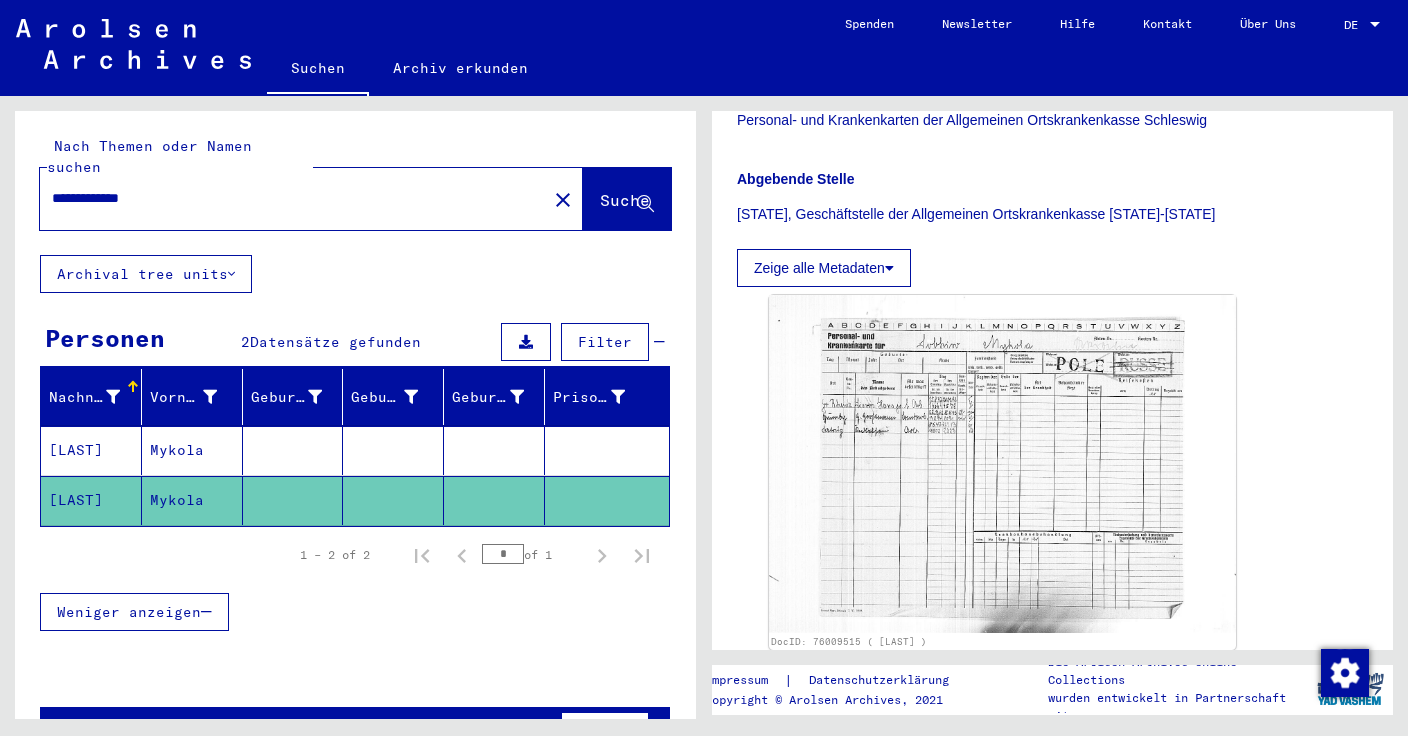 click on "Mykola" at bounding box center [192, 500] 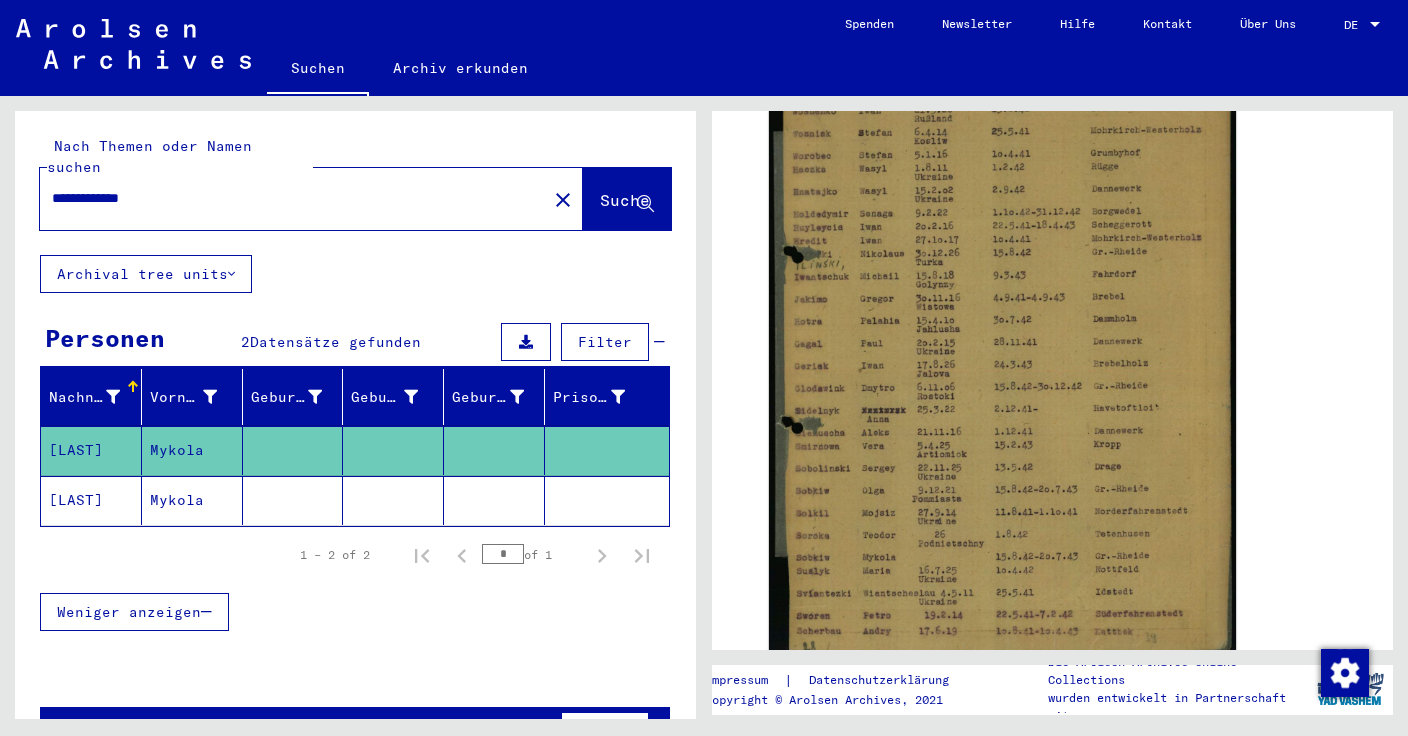 scroll, scrollTop: 526, scrollLeft: 0, axis: vertical 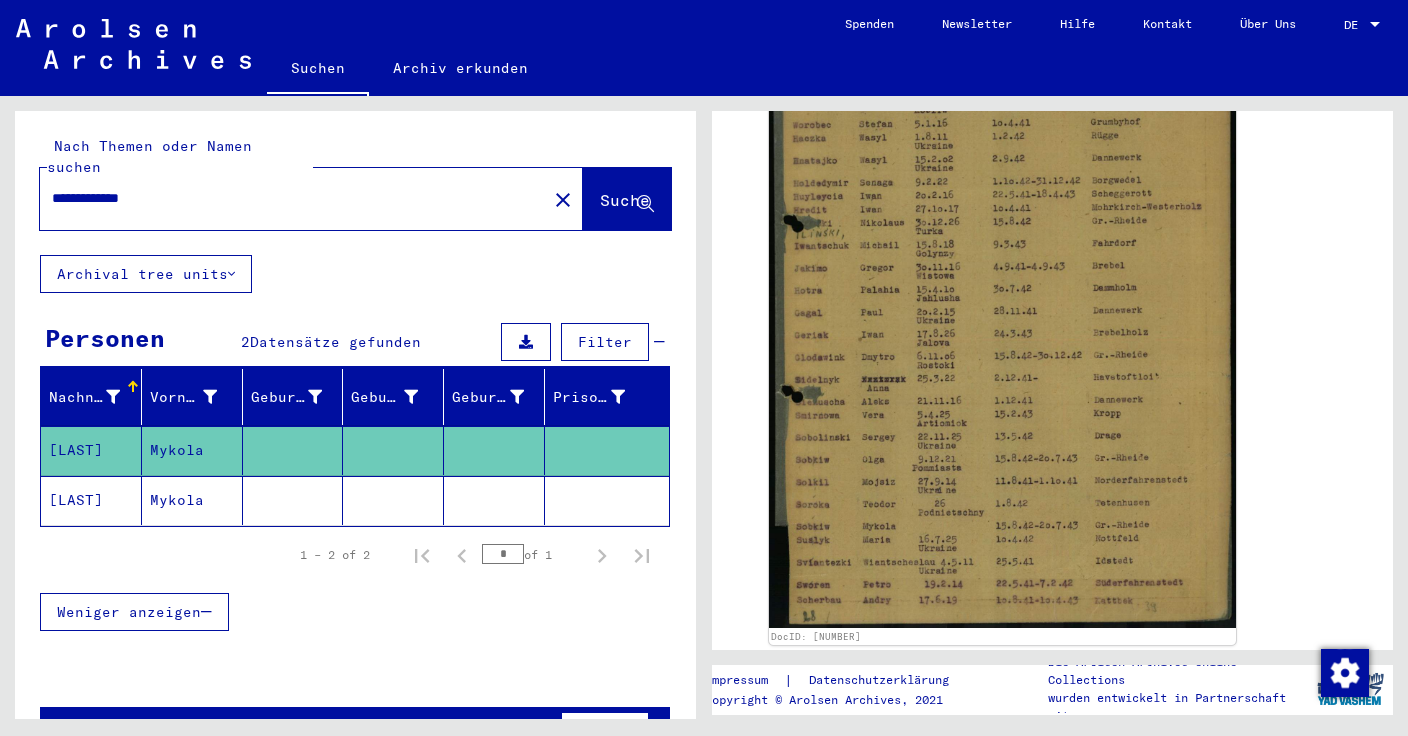 drag, startPoint x: 114, startPoint y: 177, endPoint x: 178, endPoint y: 178, distance: 64.00781 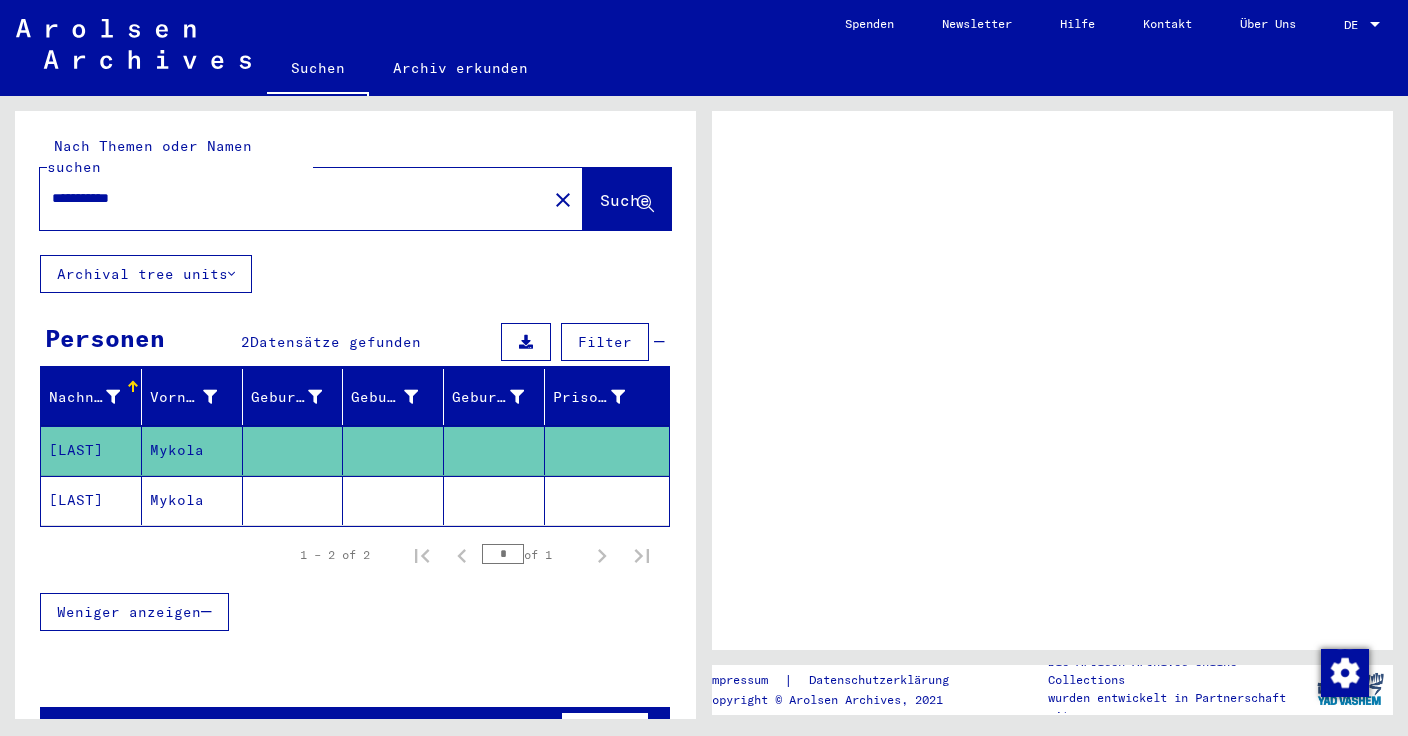 scroll, scrollTop: 0, scrollLeft: 0, axis: both 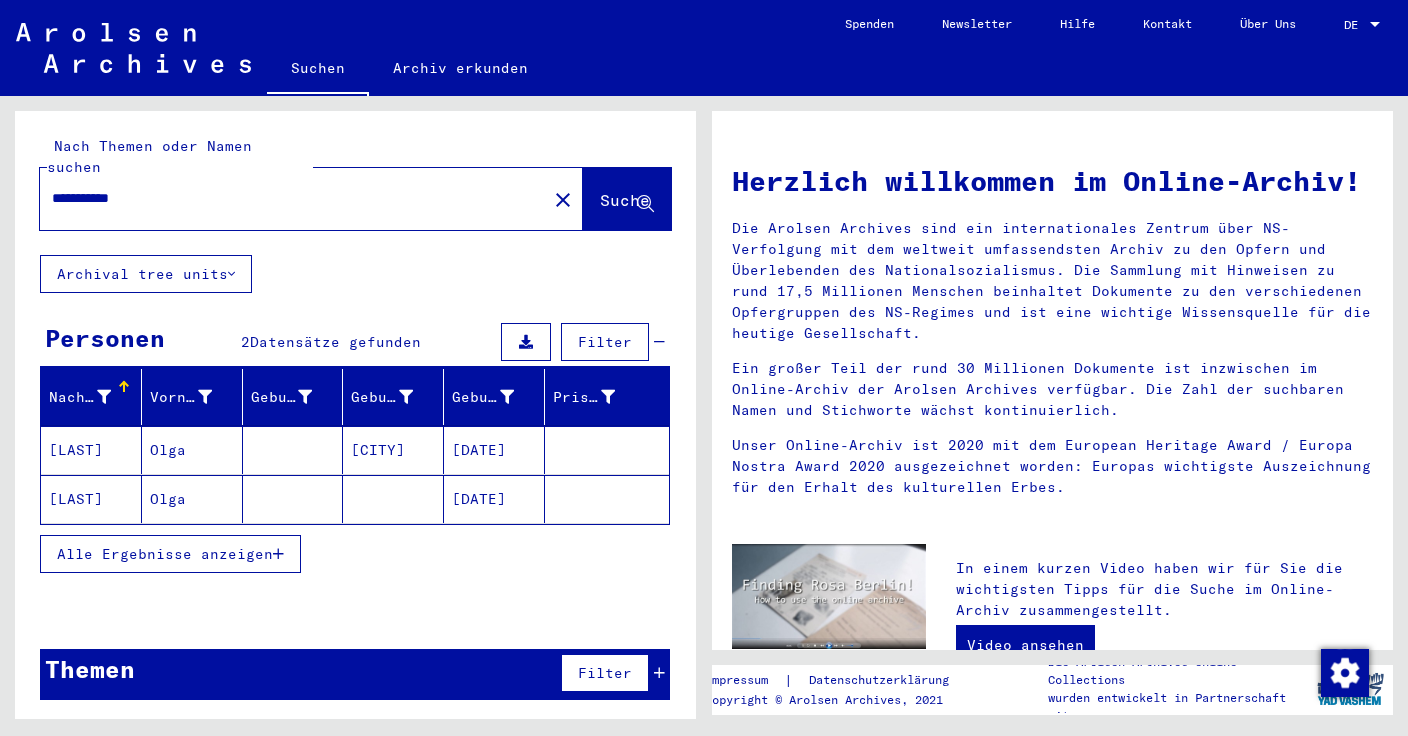 click on "Olga" at bounding box center (192, 499) 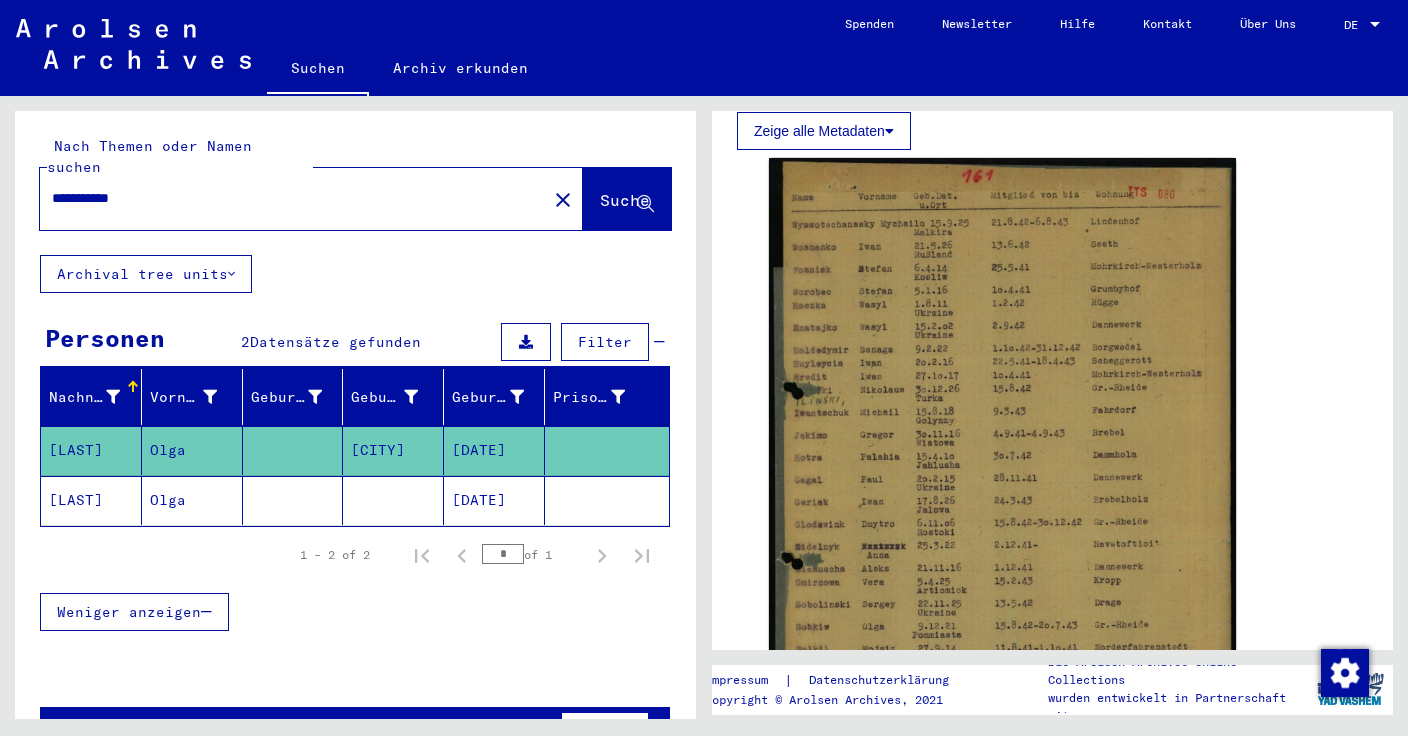 scroll, scrollTop: 518, scrollLeft: 0, axis: vertical 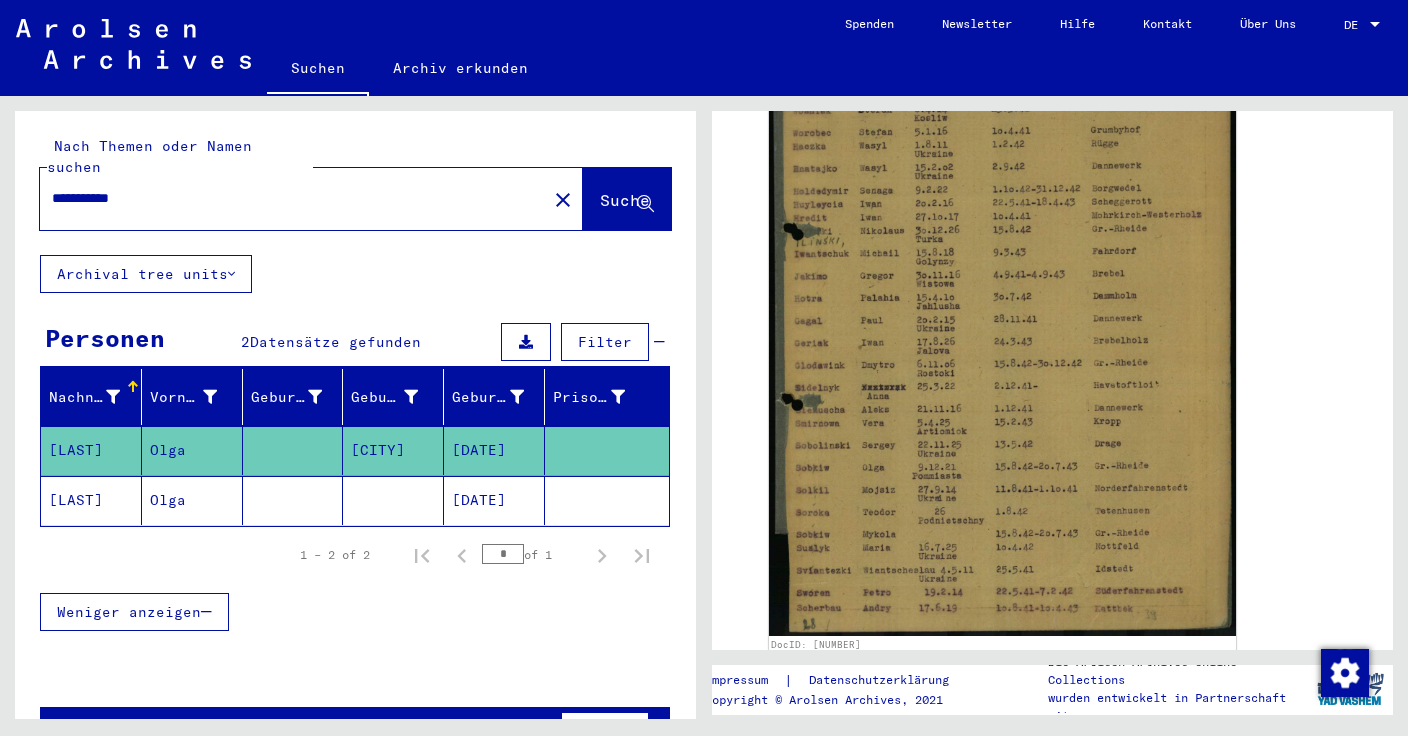 click on "Olga" 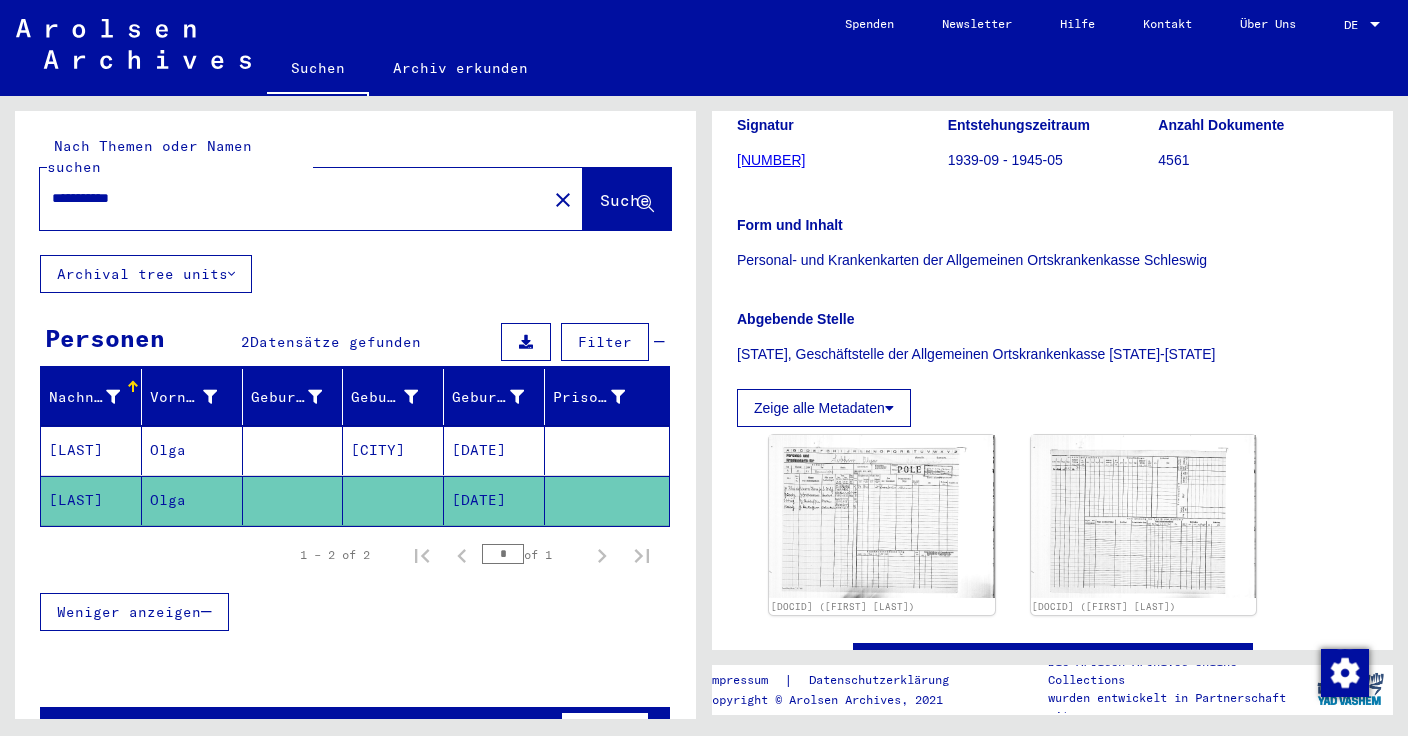 scroll, scrollTop: 423, scrollLeft: 0, axis: vertical 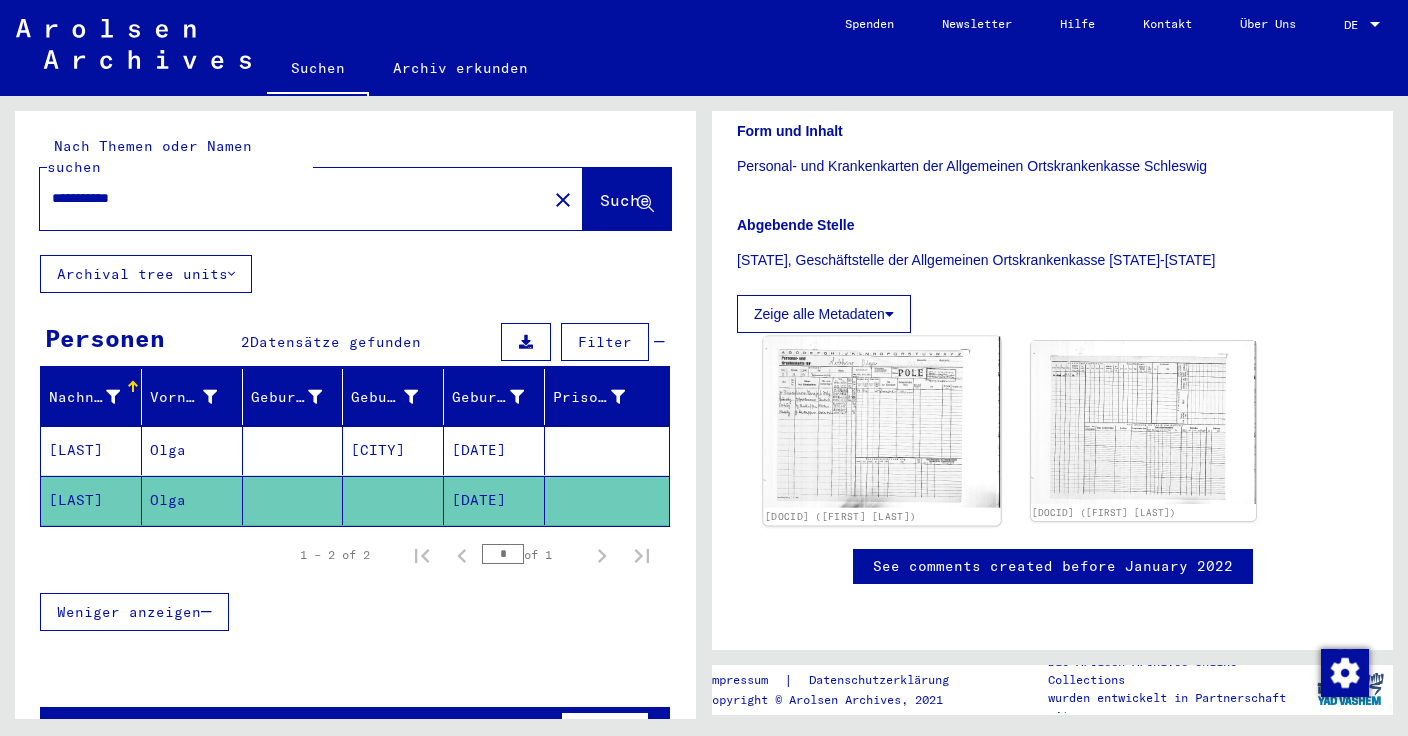 click 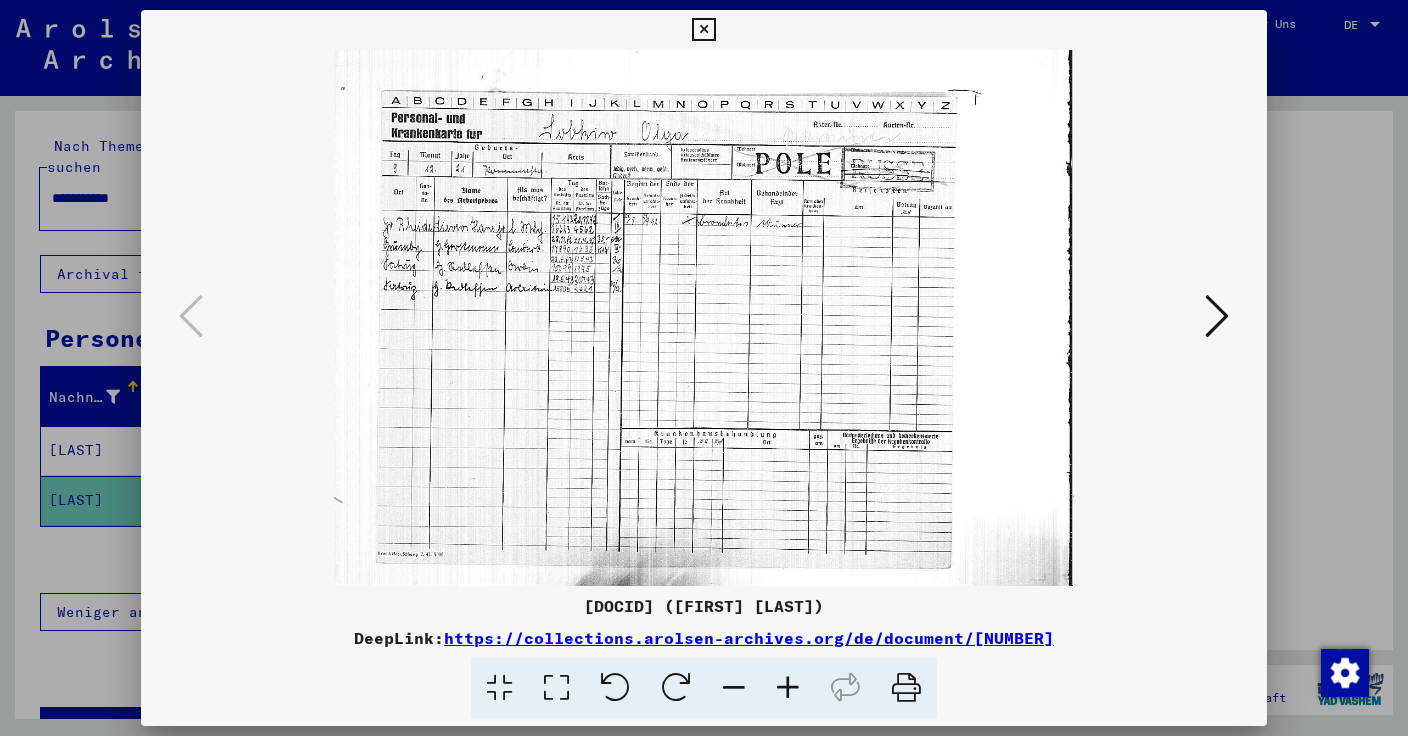 scroll, scrollTop: 420, scrollLeft: 0, axis: vertical 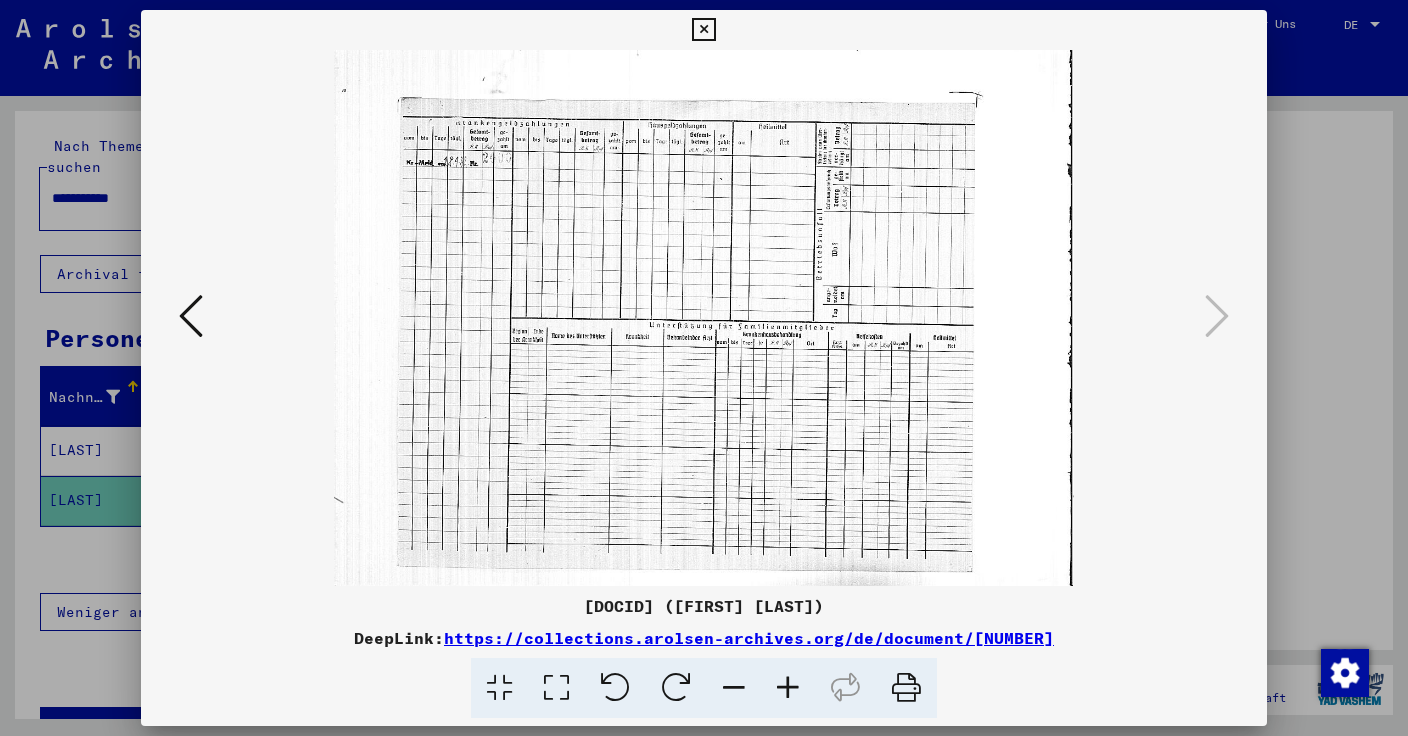click at bounding box center [703, 30] 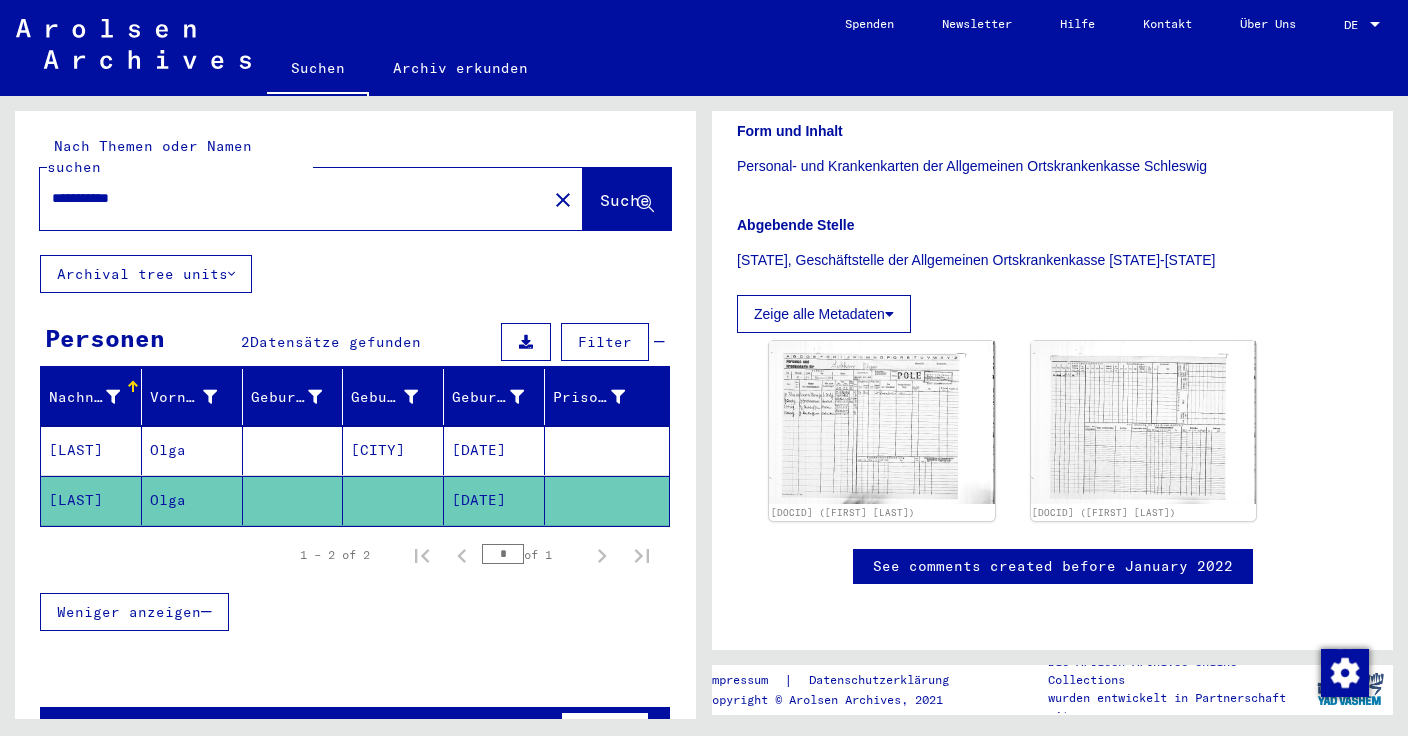 click on "[LAST]" at bounding box center (91, 500) 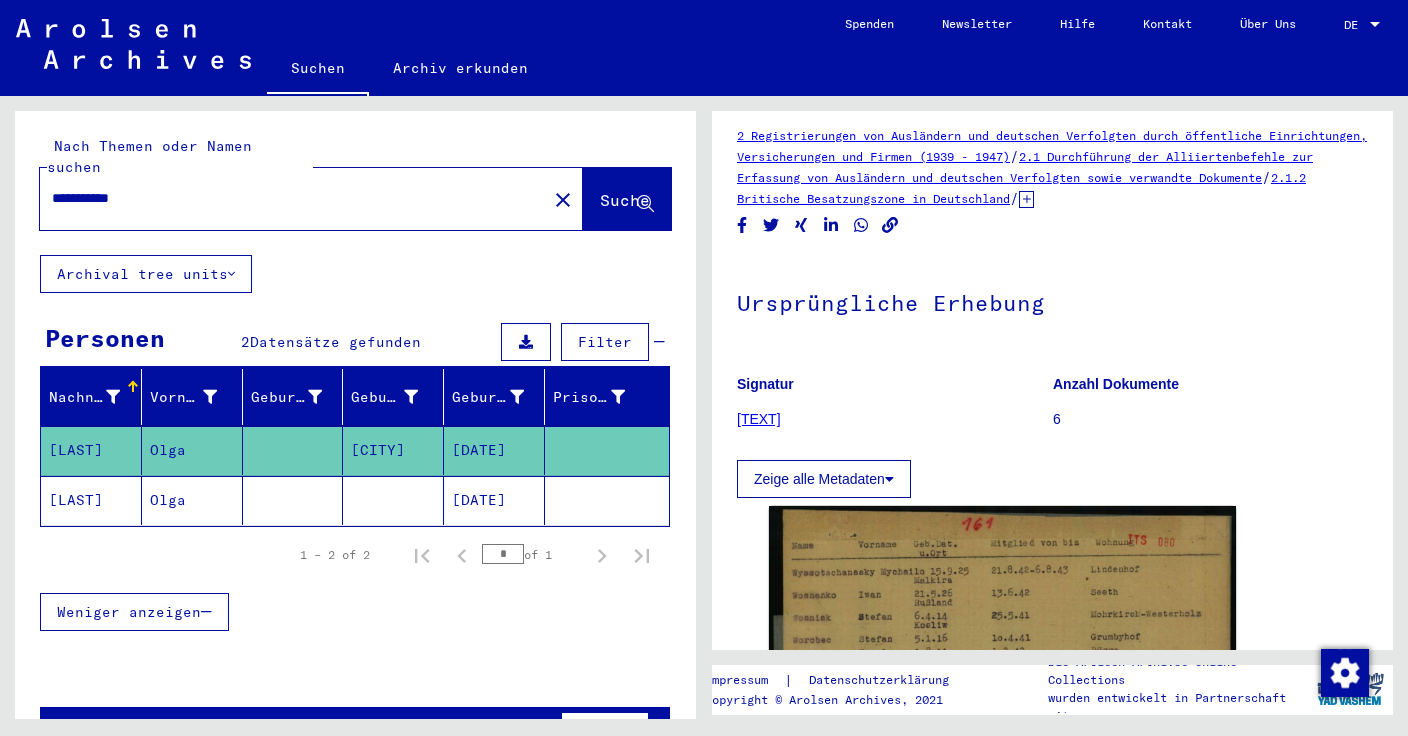 scroll, scrollTop: 14, scrollLeft: 0, axis: vertical 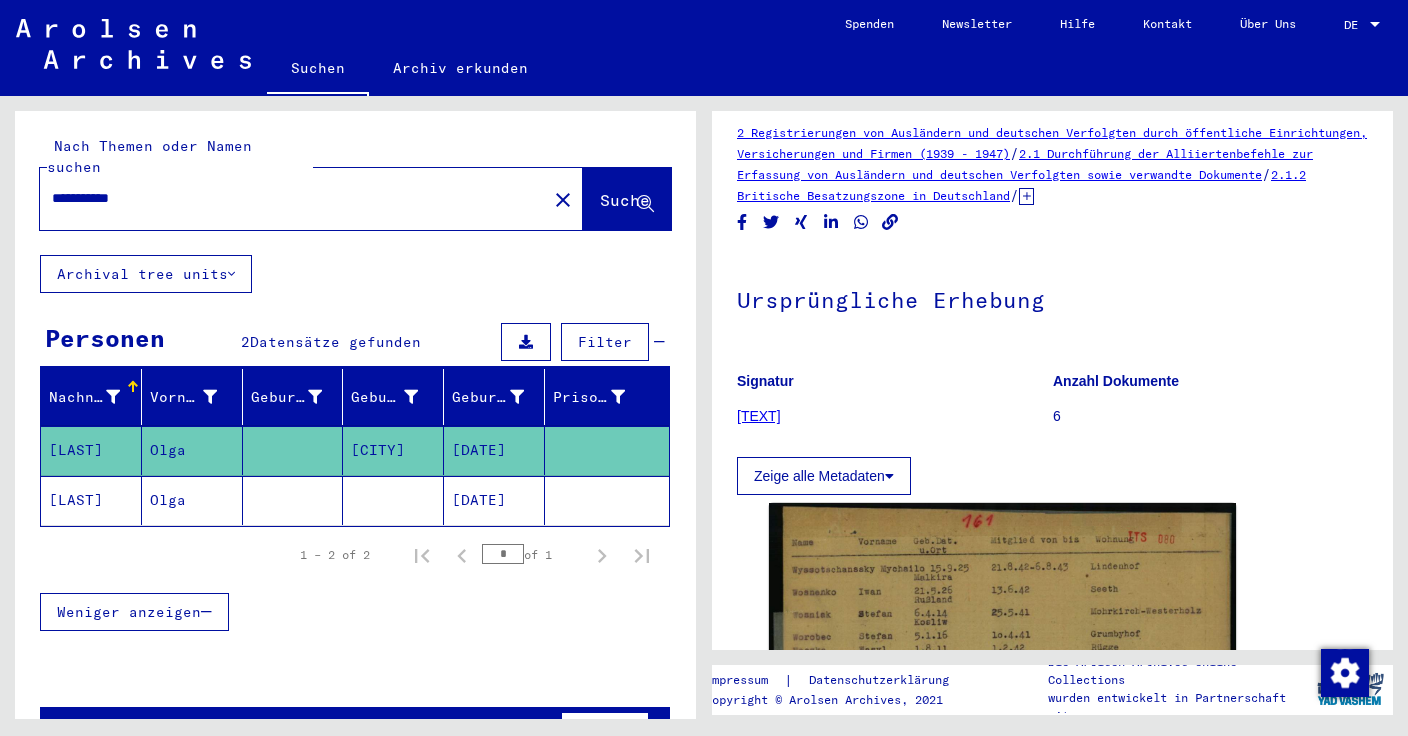 click 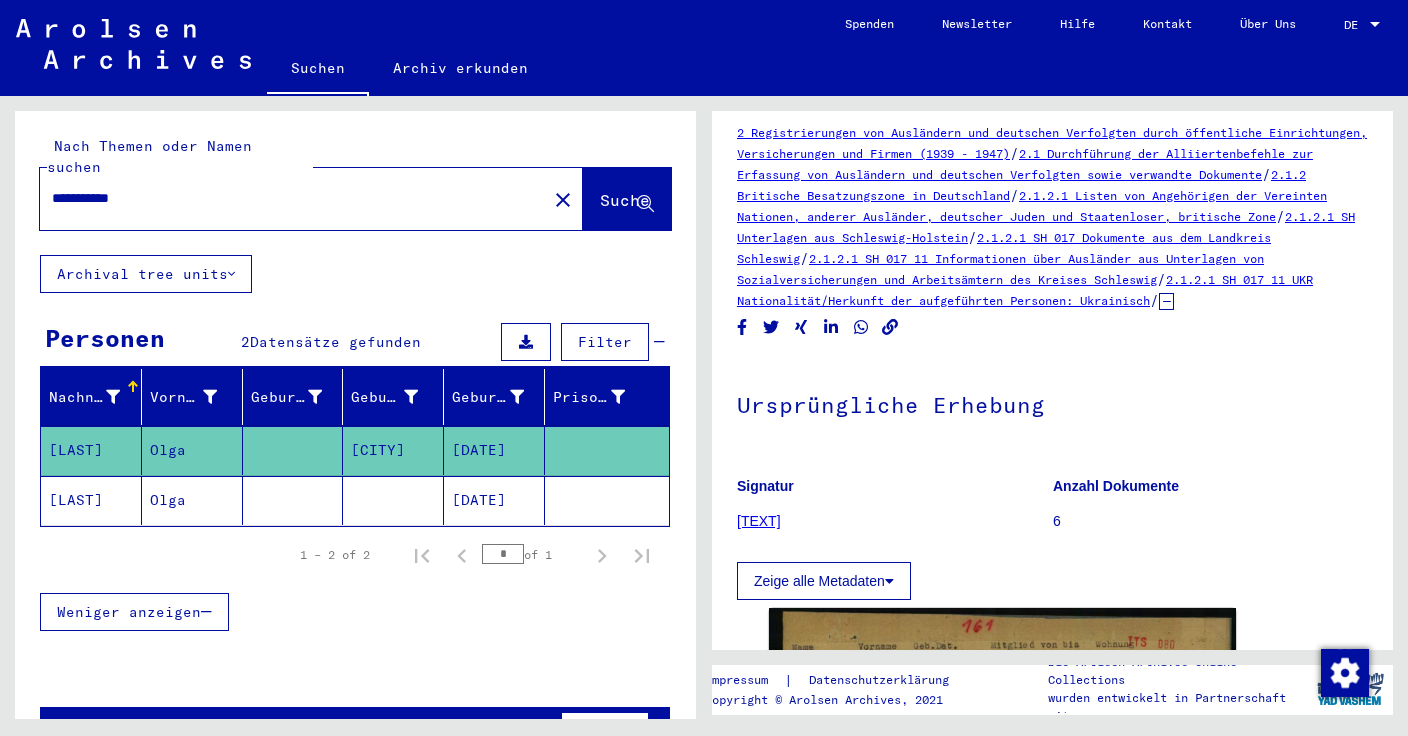 click on "**********" at bounding box center (293, 198) 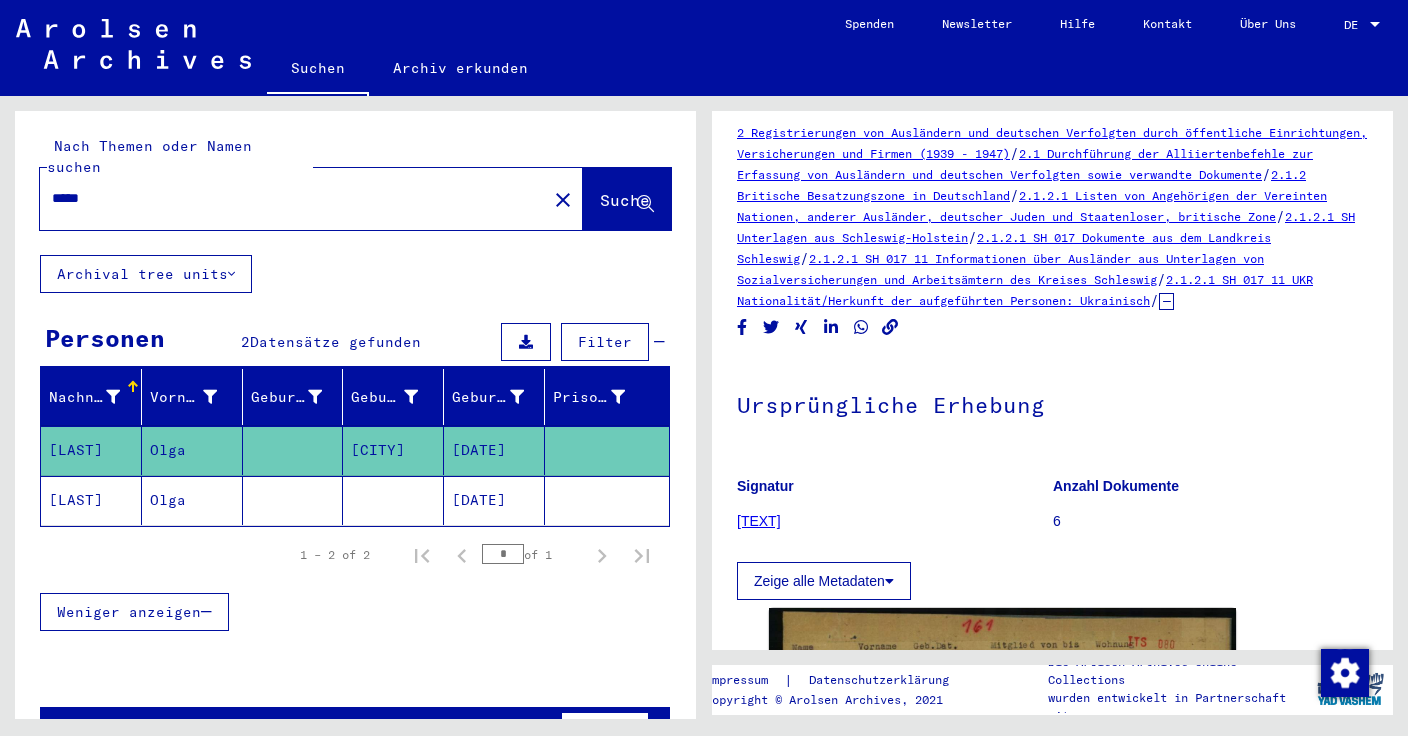 type on "*****" 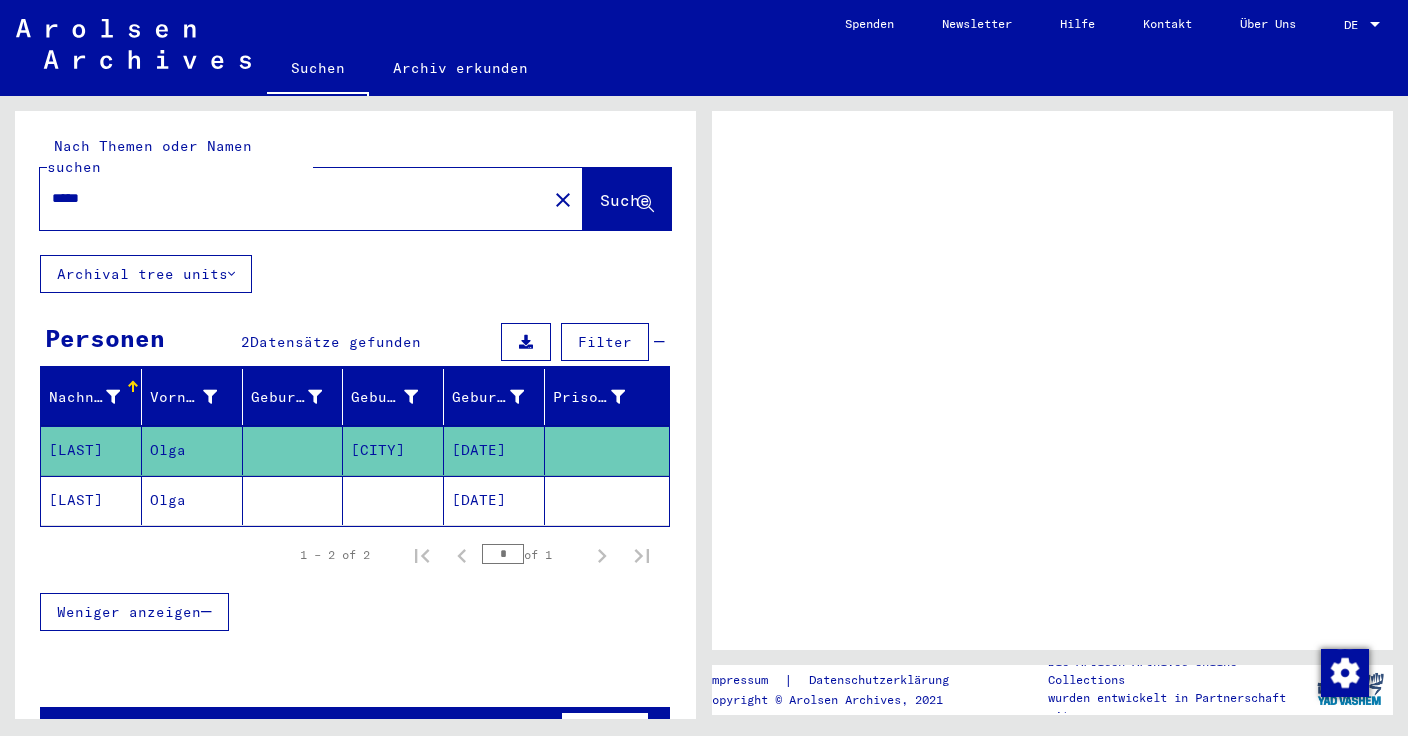 scroll, scrollTop: 0, scrollLeft: 0, axis: both 